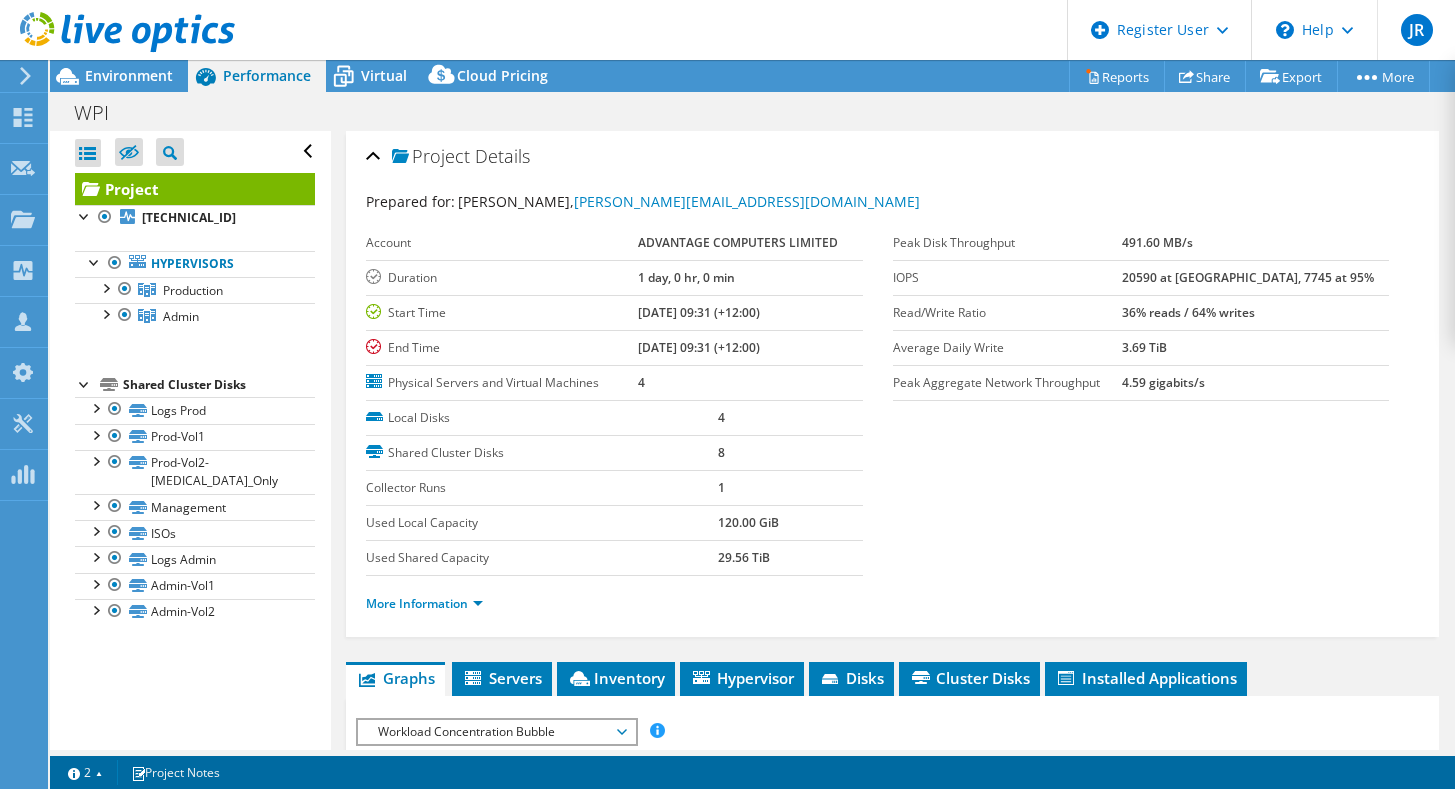select on "USEast" 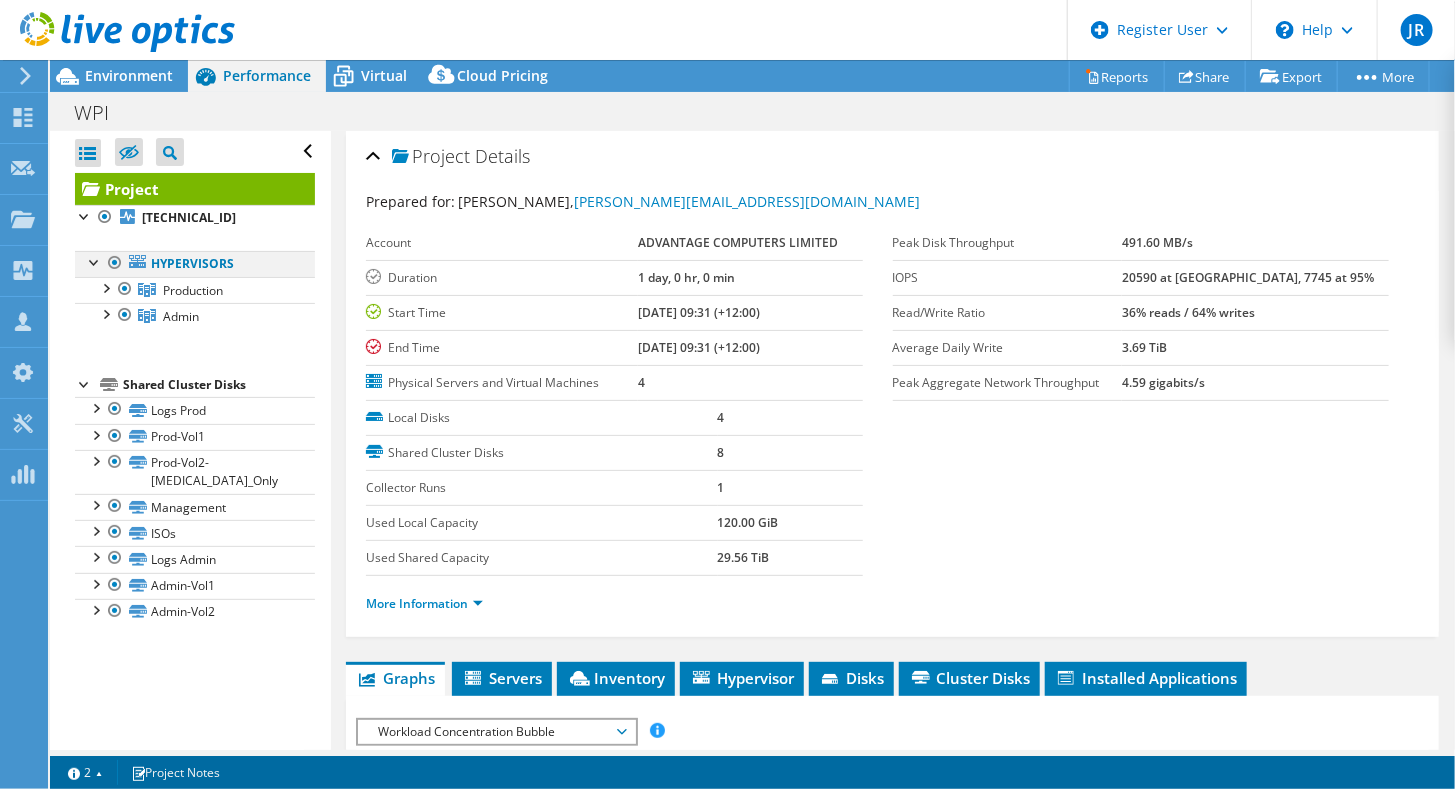 click at bounding box center [95, 261] 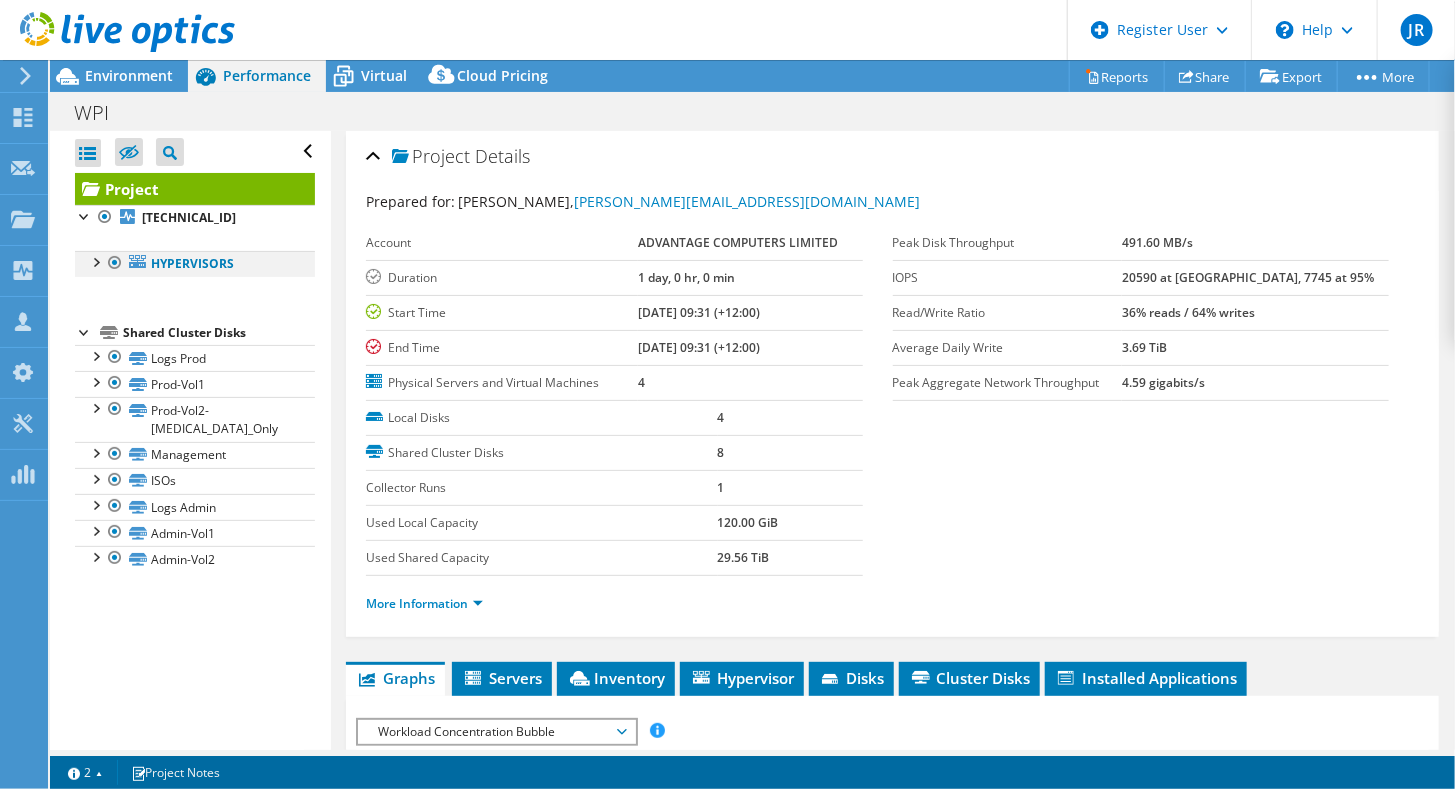 click at bounding box center (95, 261) 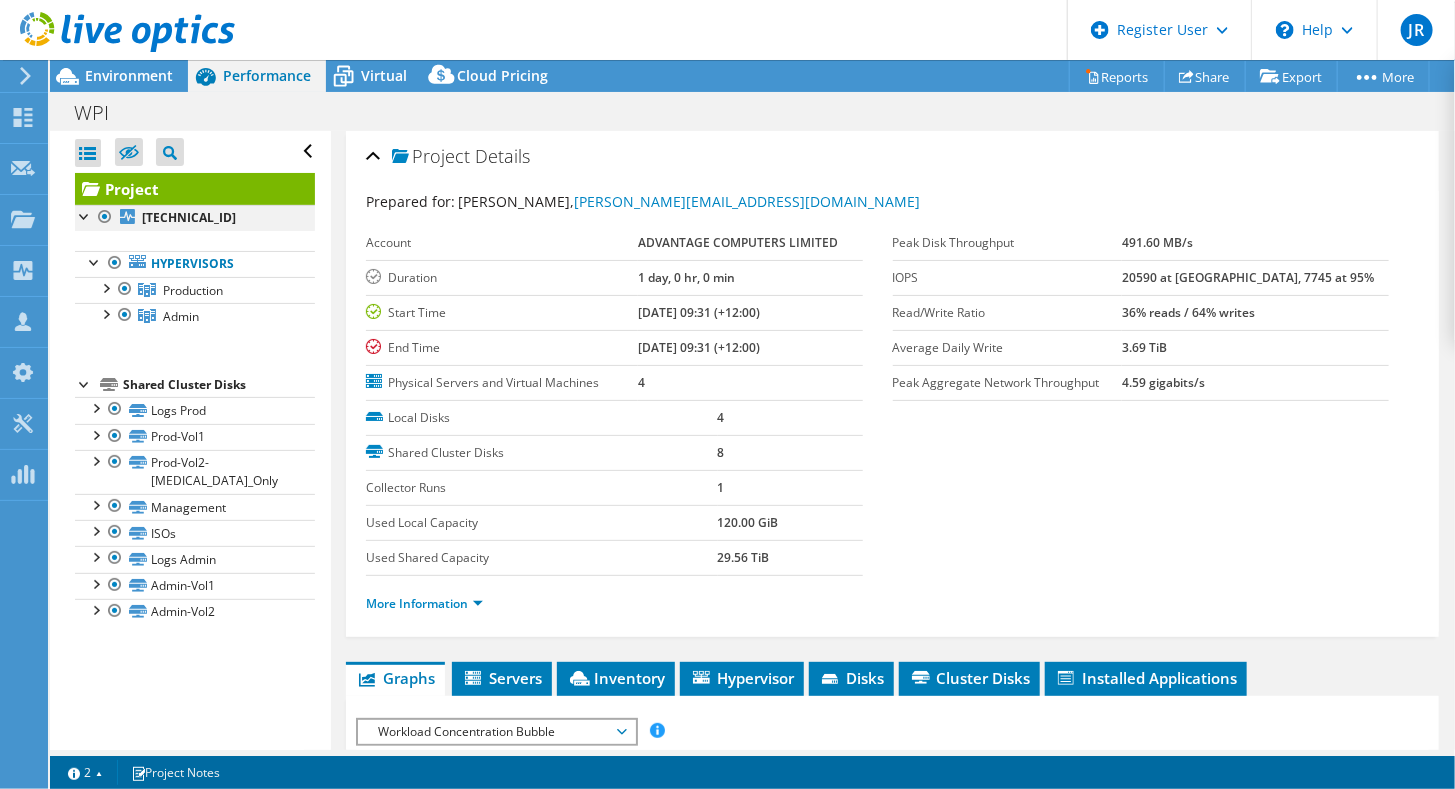 click at bounding box center (85, 215) 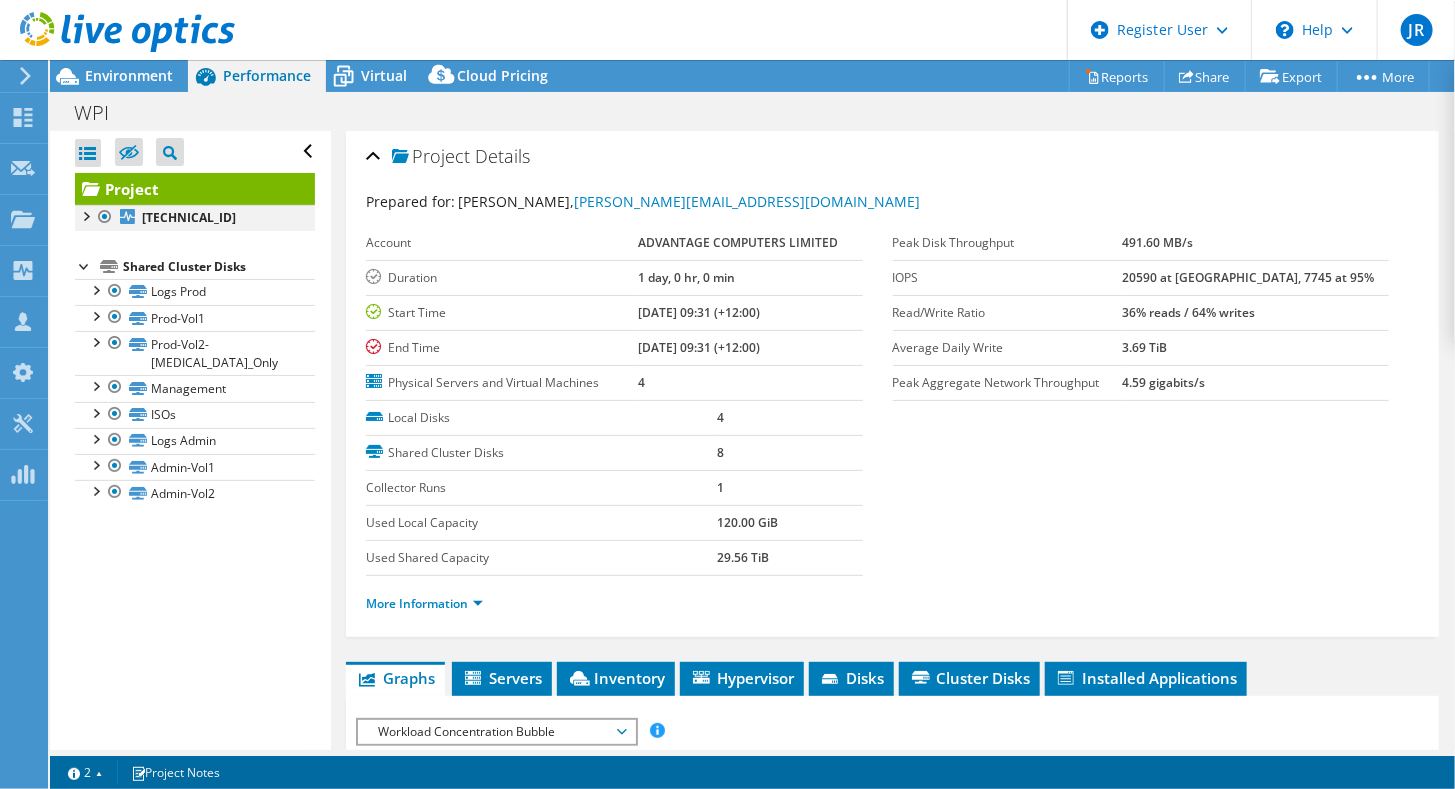 click at bounding box center (85, 215) 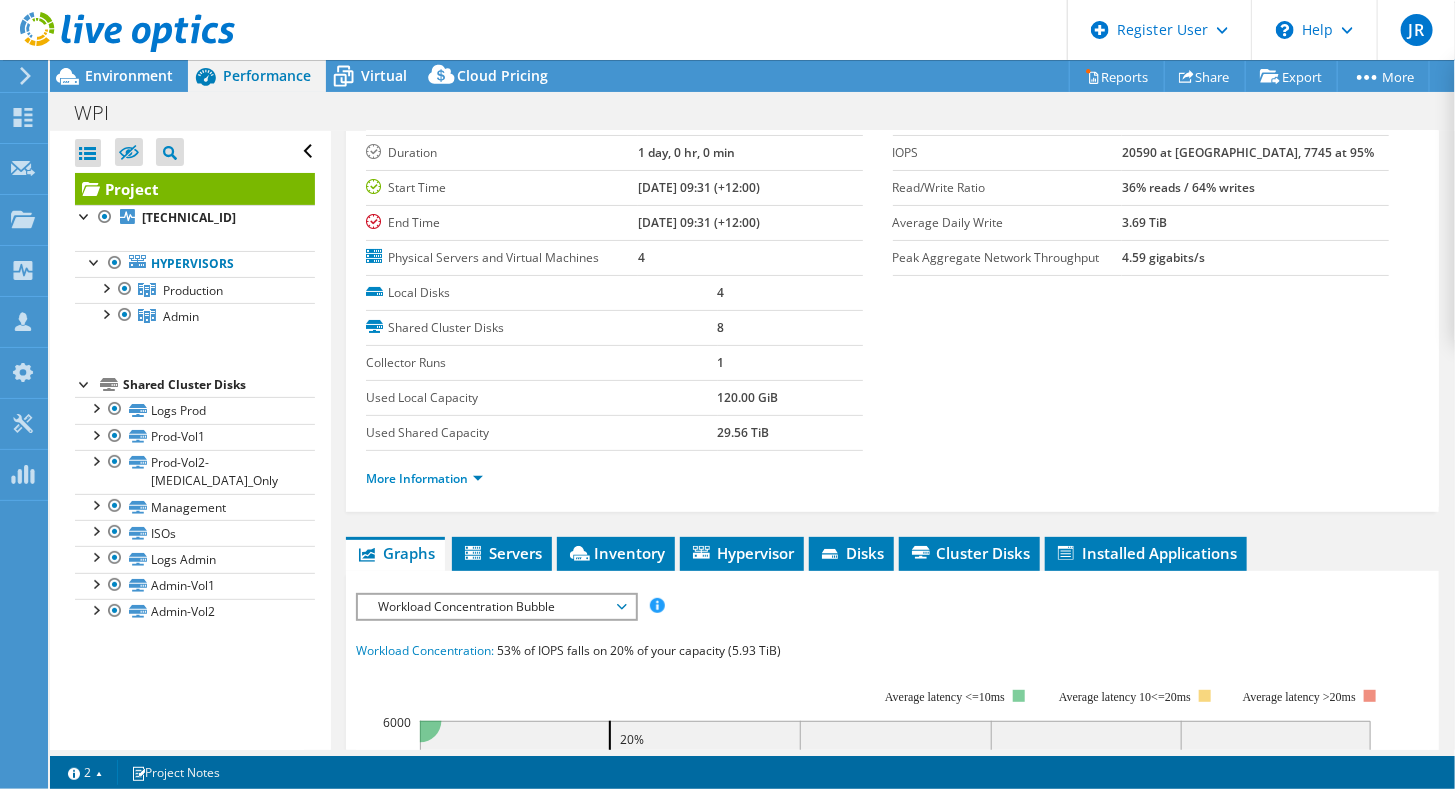 scroll, scrollTop: 133, scrollLeft: 0, axis: vertical 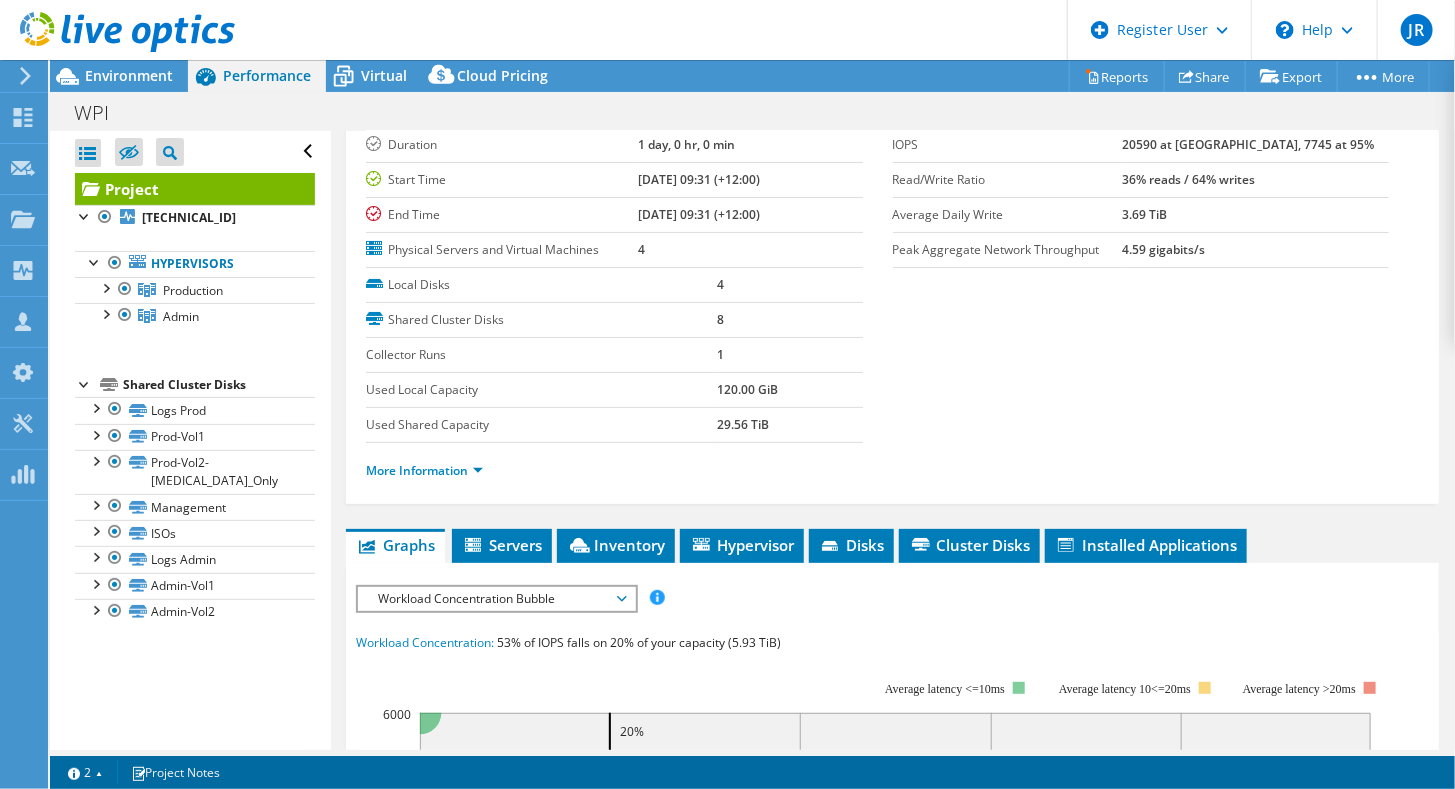 click on "More Information" at bounding box center [430, 471] 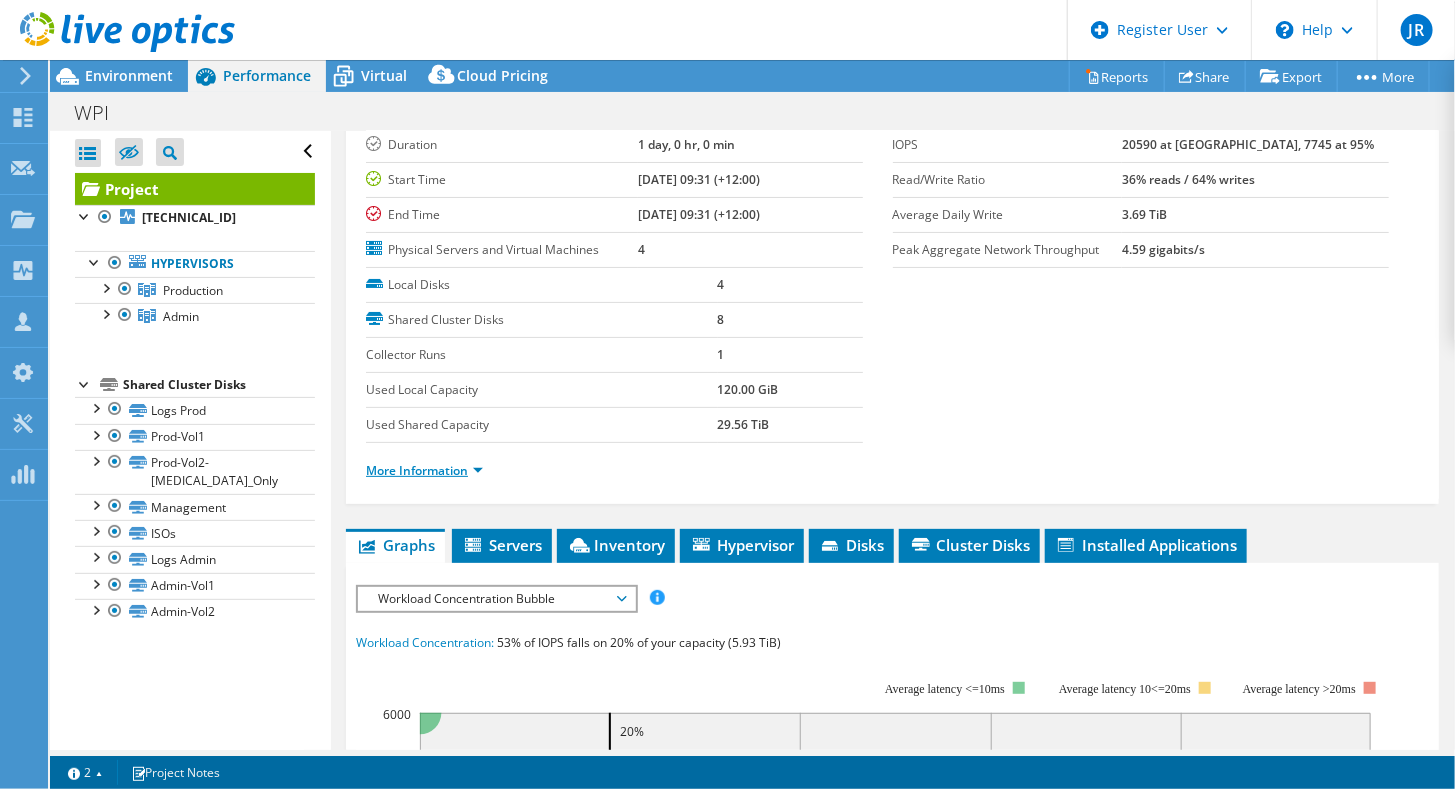 click on "More Information" at bounding box center [424, 470] 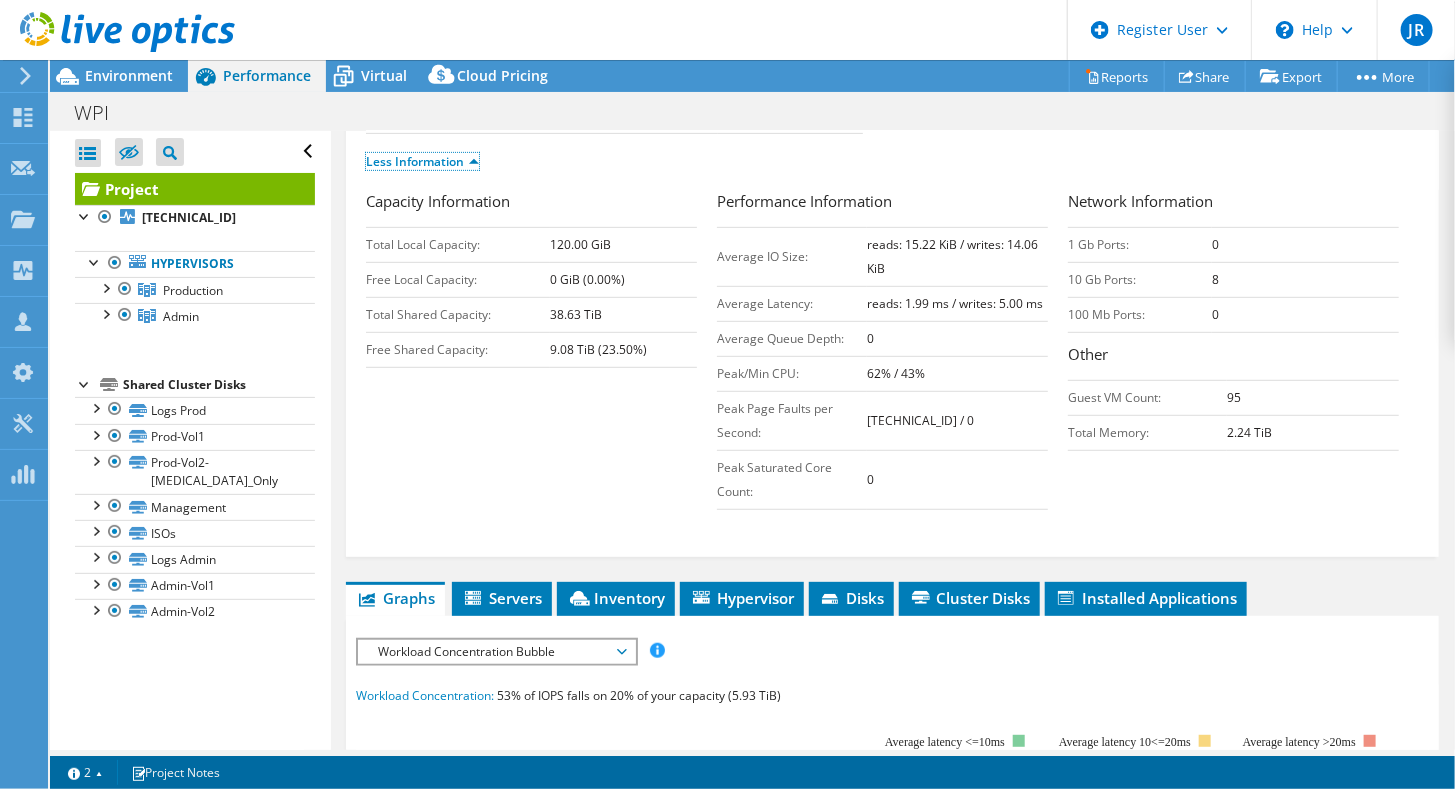 scroll, scrollTop: 438, scrollLeft: 0, axis: vertical 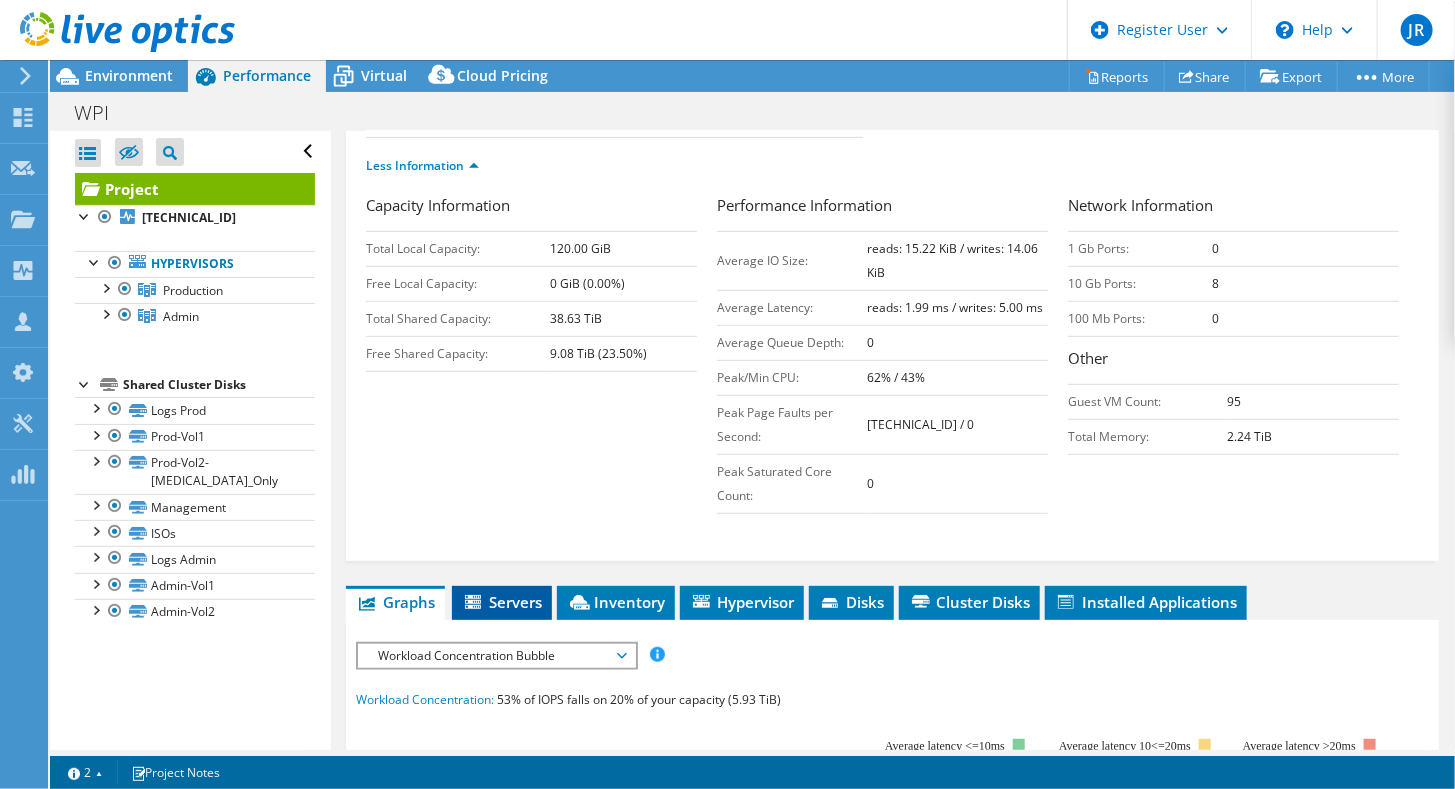 click on "Servers" at bounding box center (502, 602) 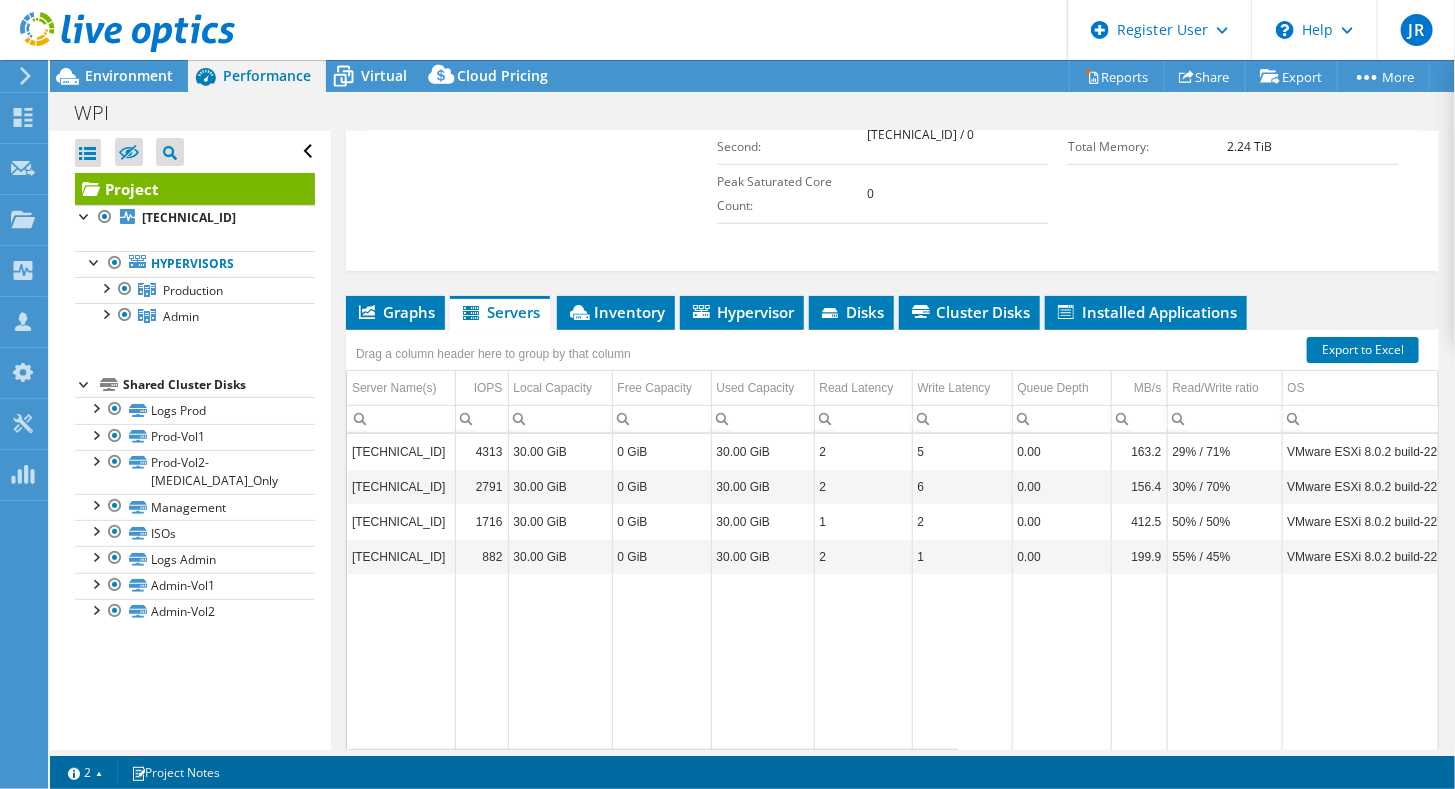 scroll, scrollTop: 729, scrollLeft: 0, axis: vertical 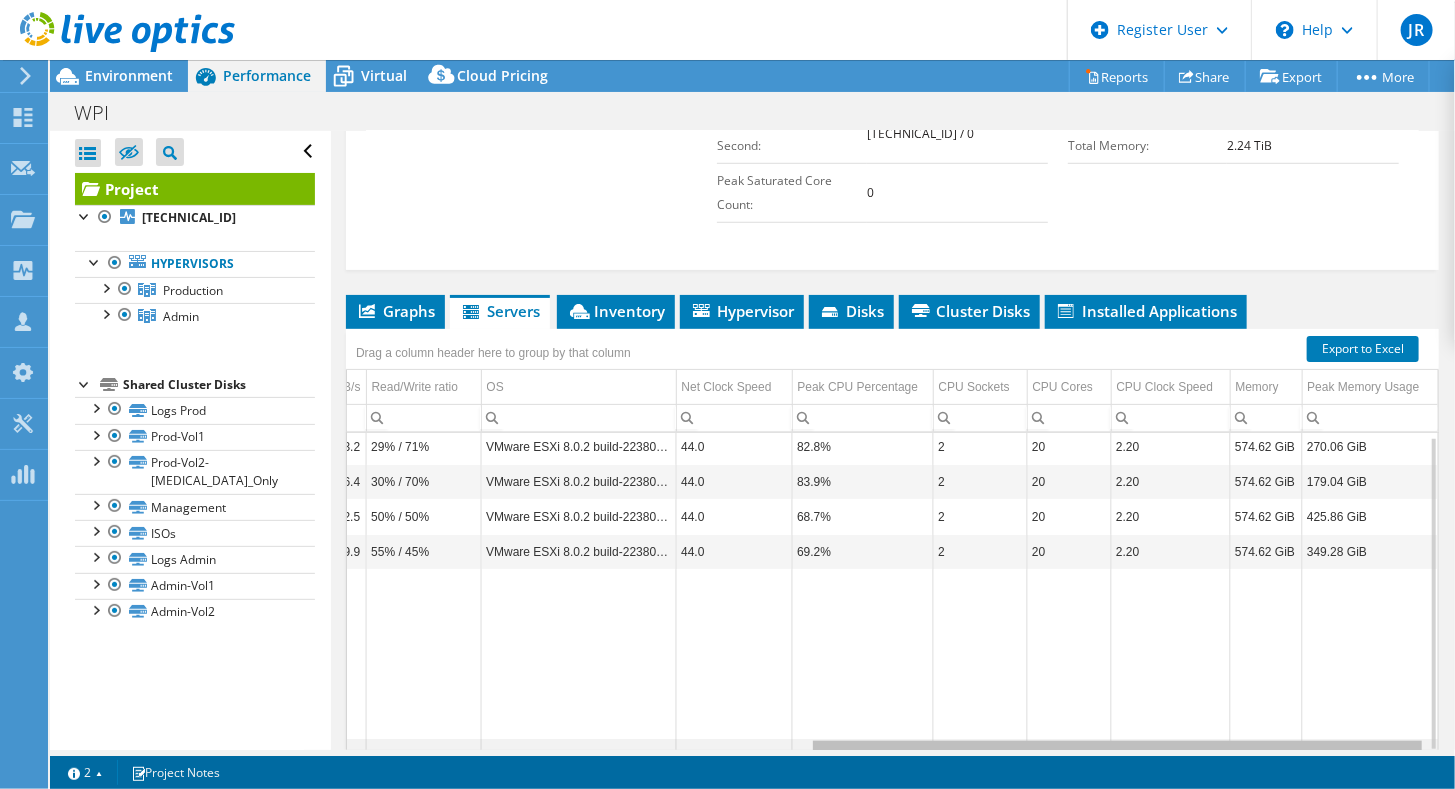 drag, startPoint x: 870, startPoint y: 739, endPoint x: 1348, endPoint y: 803, distance: 482.26547 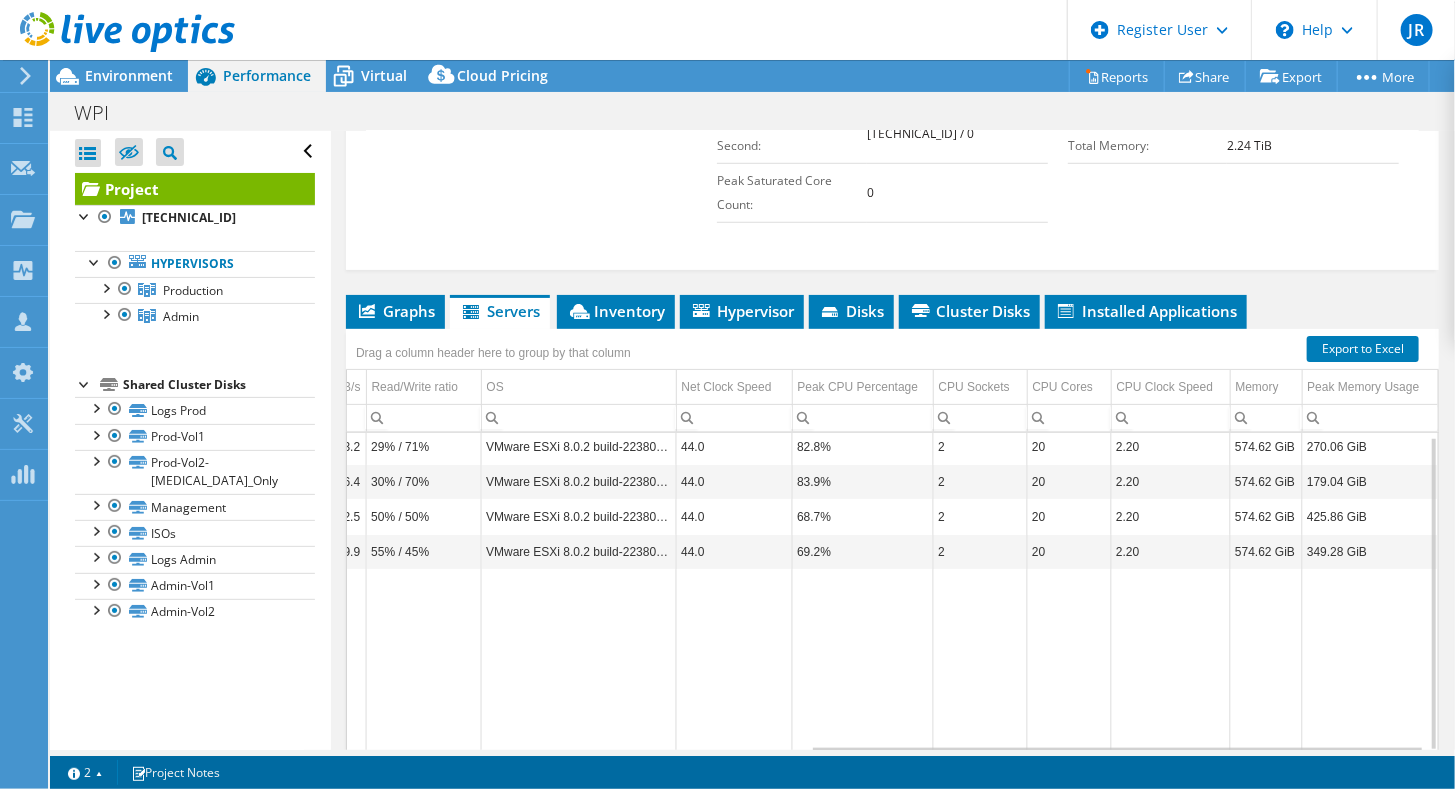 scroll, scrollTop: 0, scrollLeft: 814, axis: horizontal 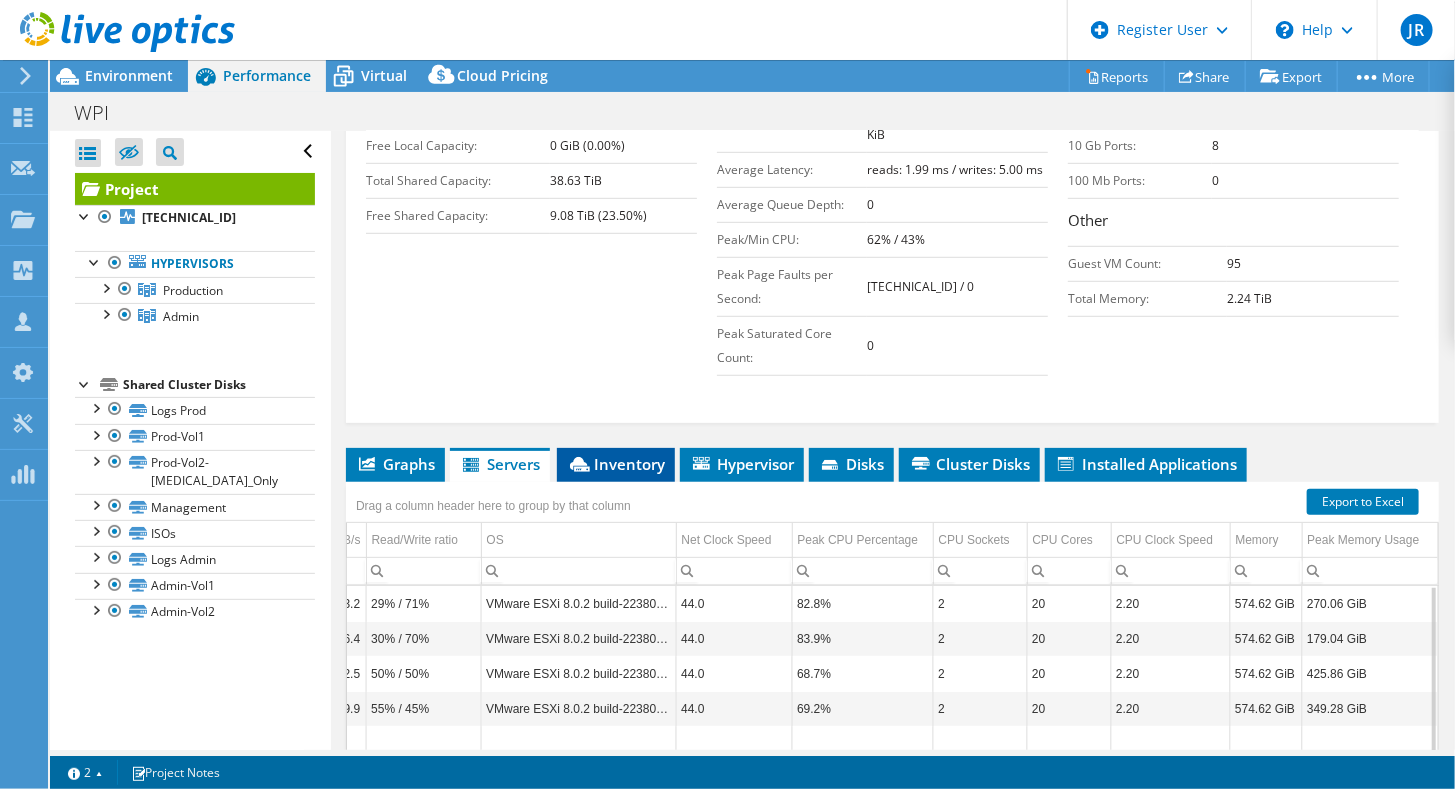 click on "Inventory" at bounding box center [616, 464] 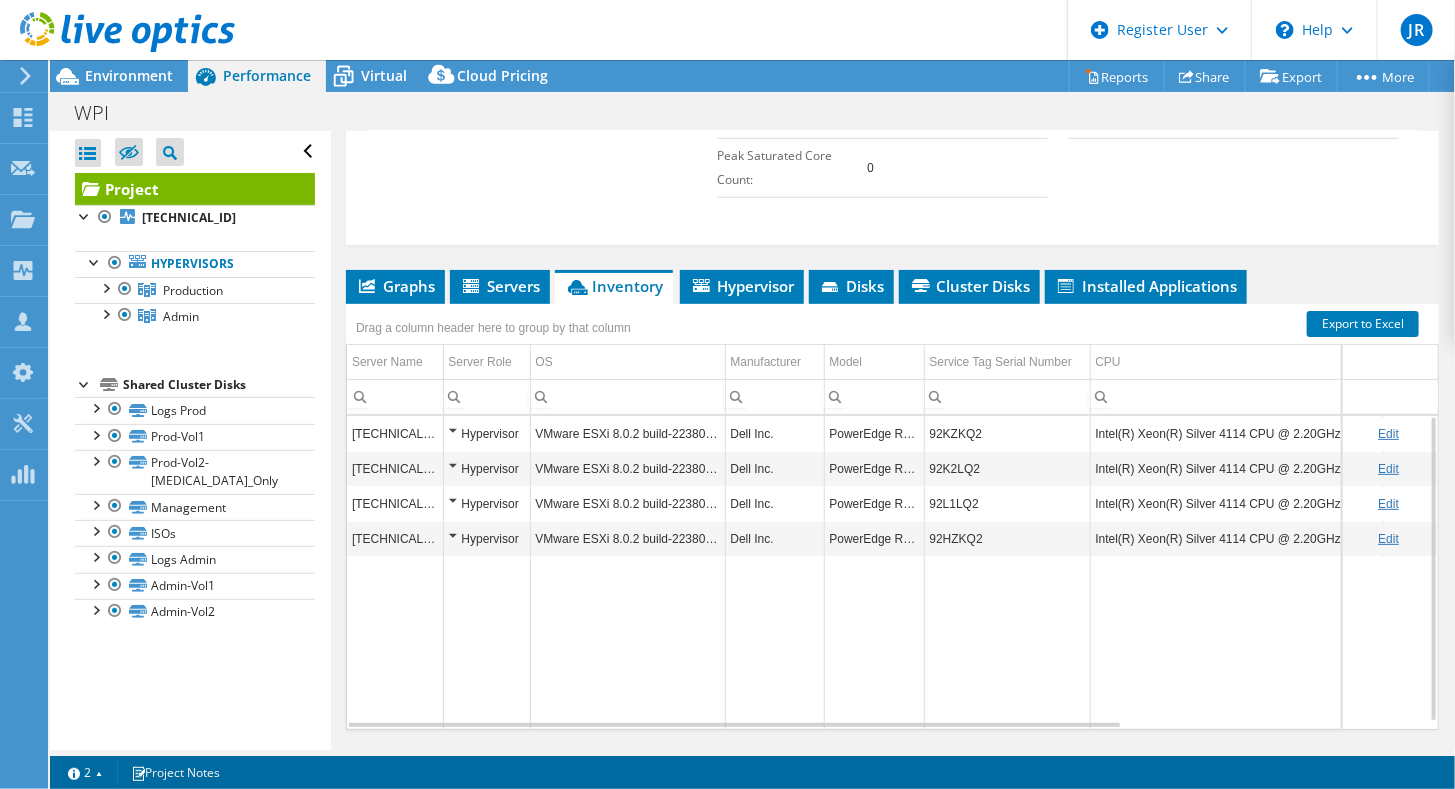 scroll, scrollTop: 730, scrollLeft: 0, axis: vertical 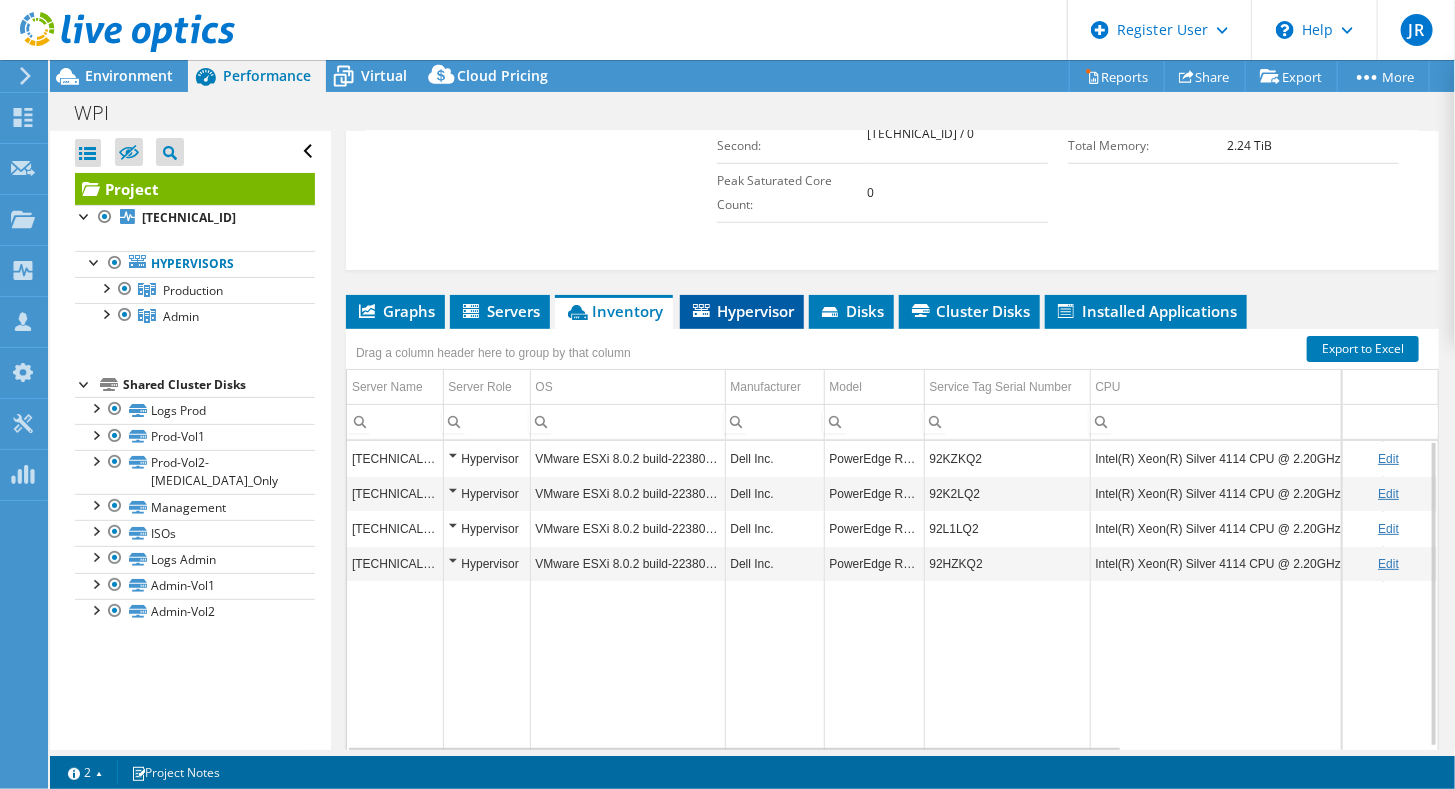 click on "Hypervisor" at bounding box center (742, 311) 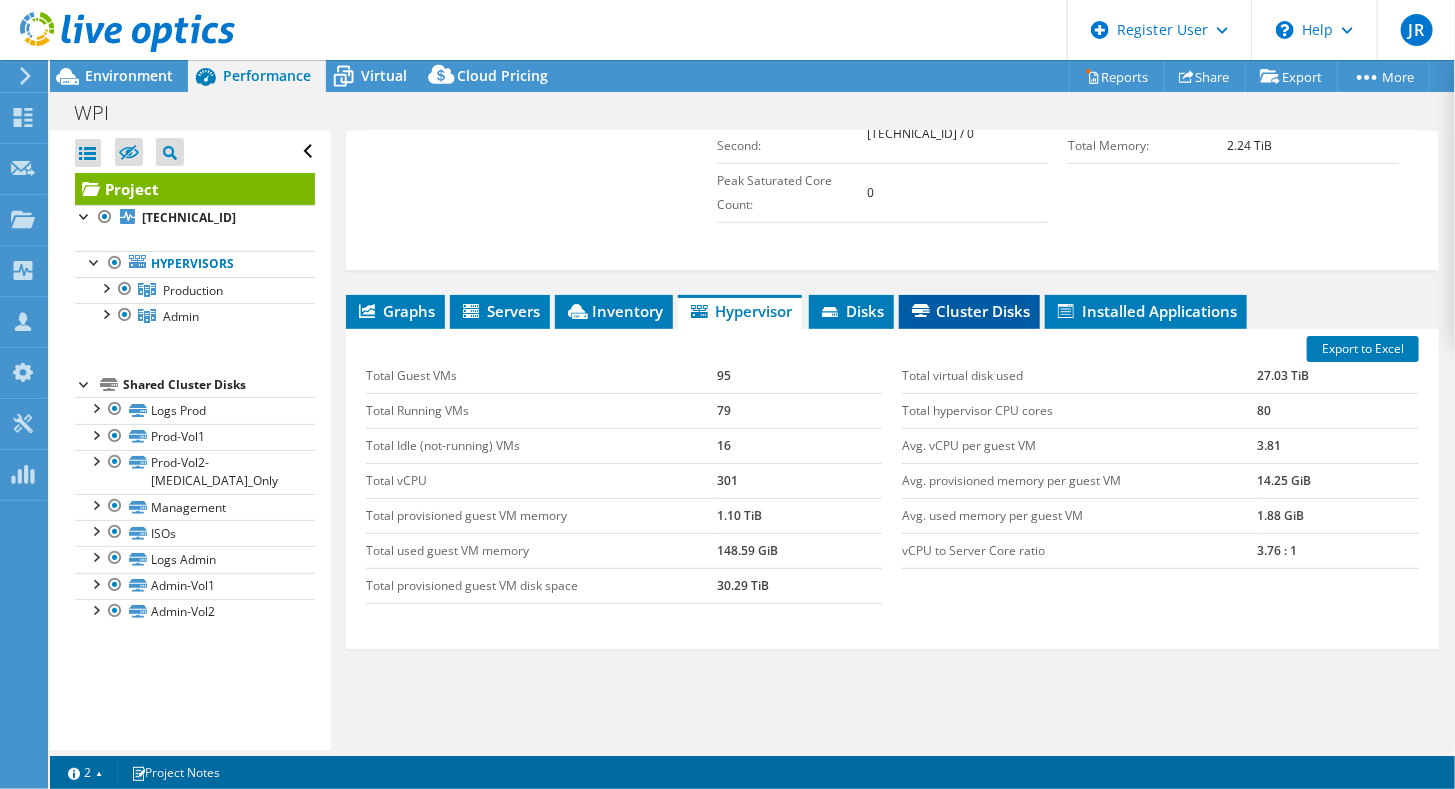 click 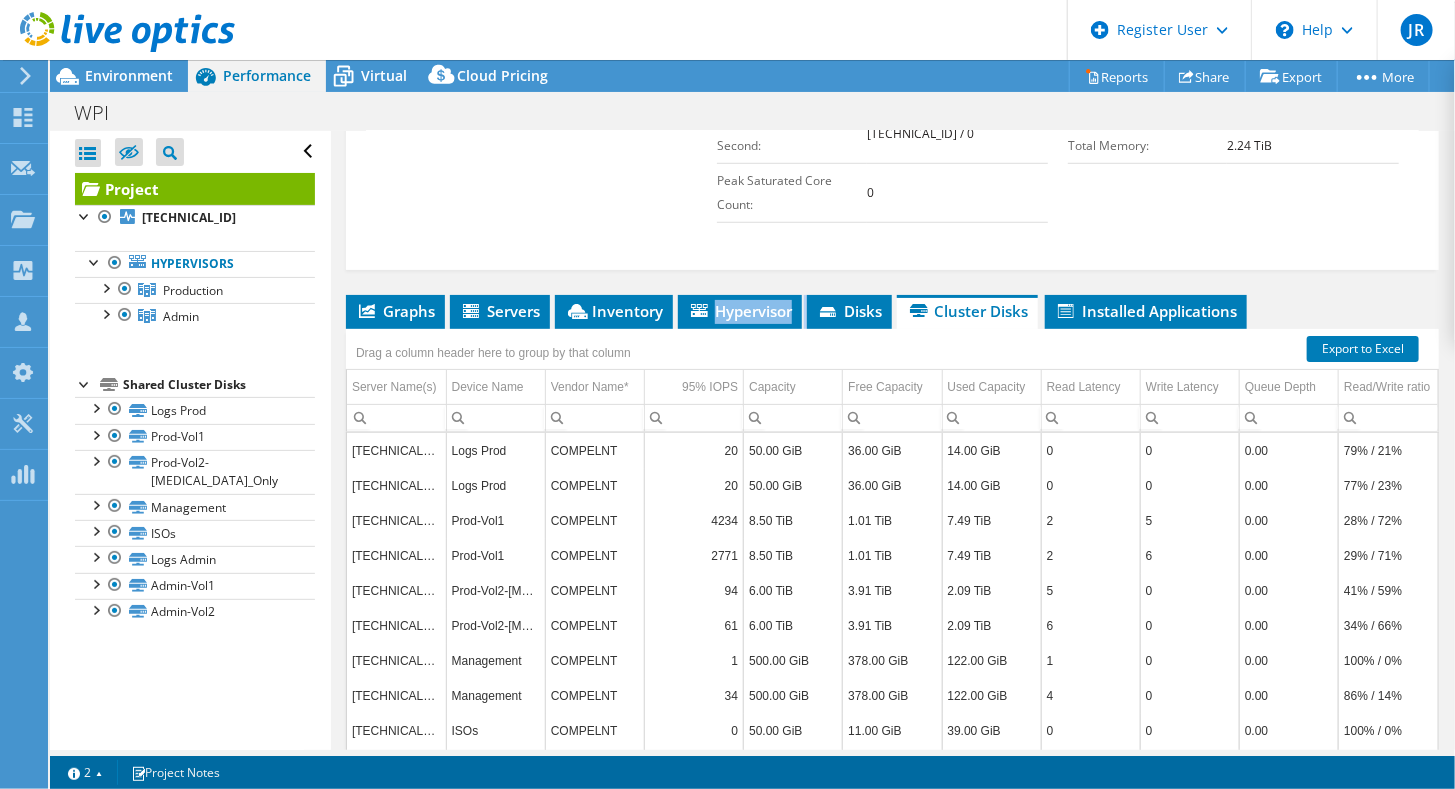 drag, startPoint x: 839, startPoint y: 303, endPoint x: 799, endPoint y: 271, distance: 51.224995 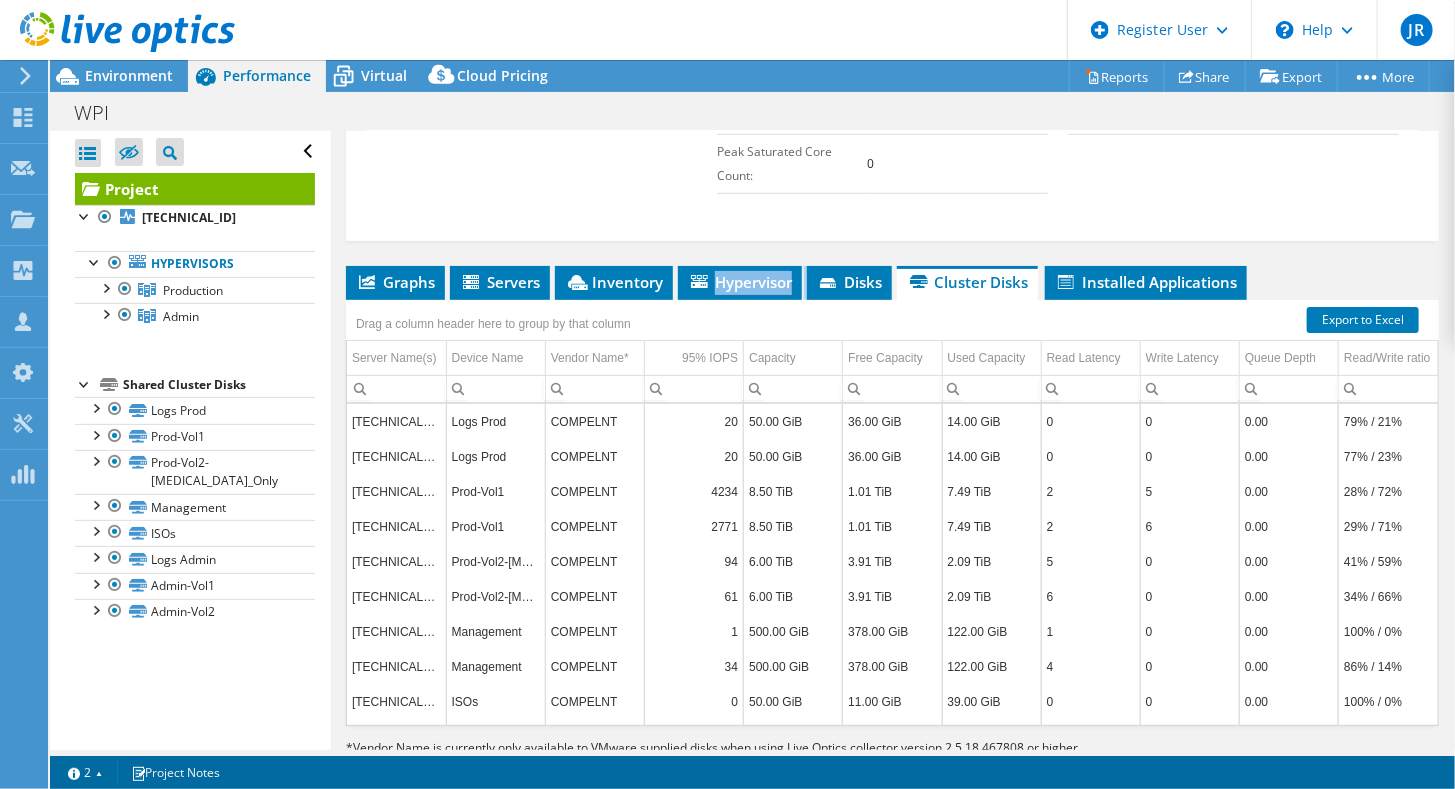 scroll, scrollTop: 758, scrollLeft: 0, axis: vertical 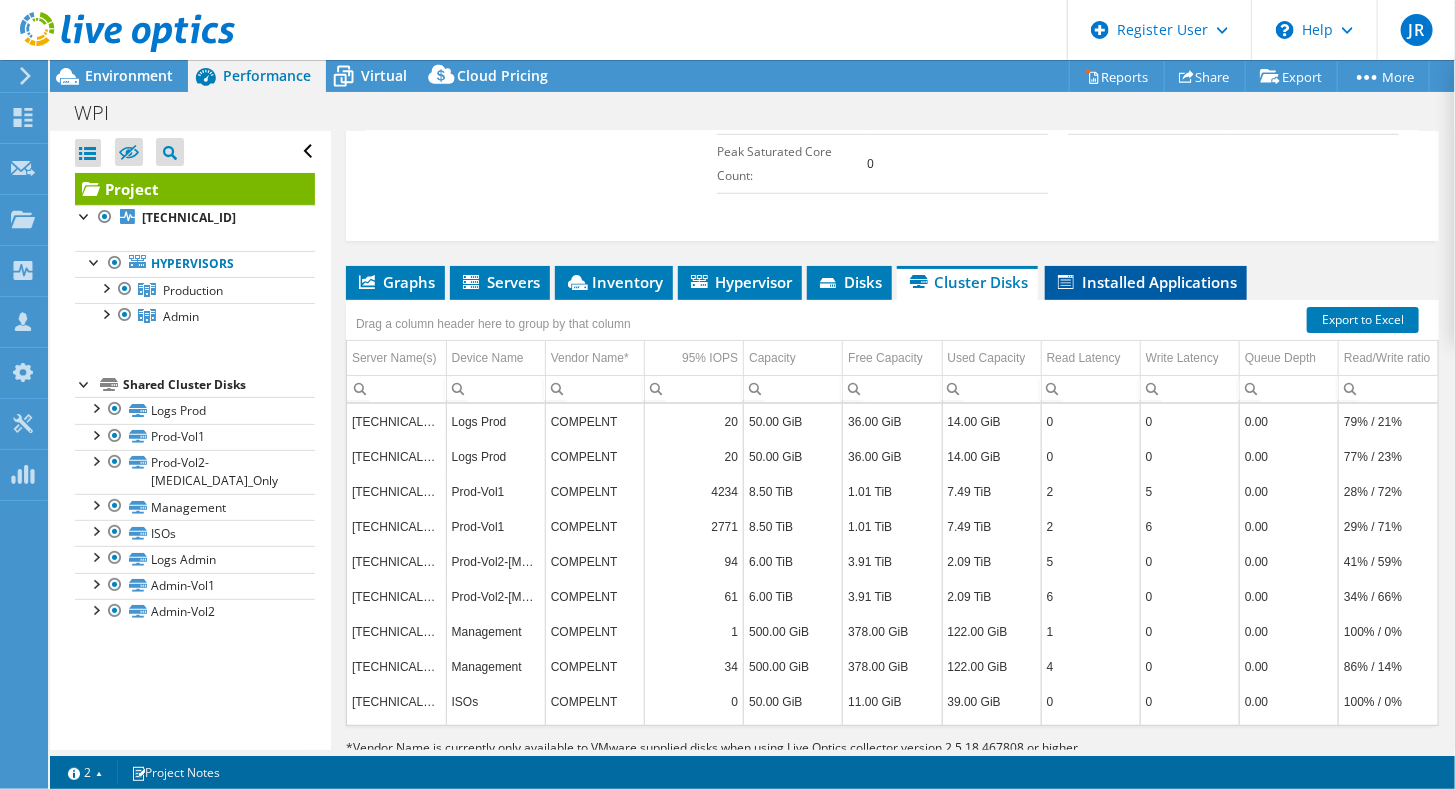 click on "Installed Applications" at bounding box center [1146, 282] 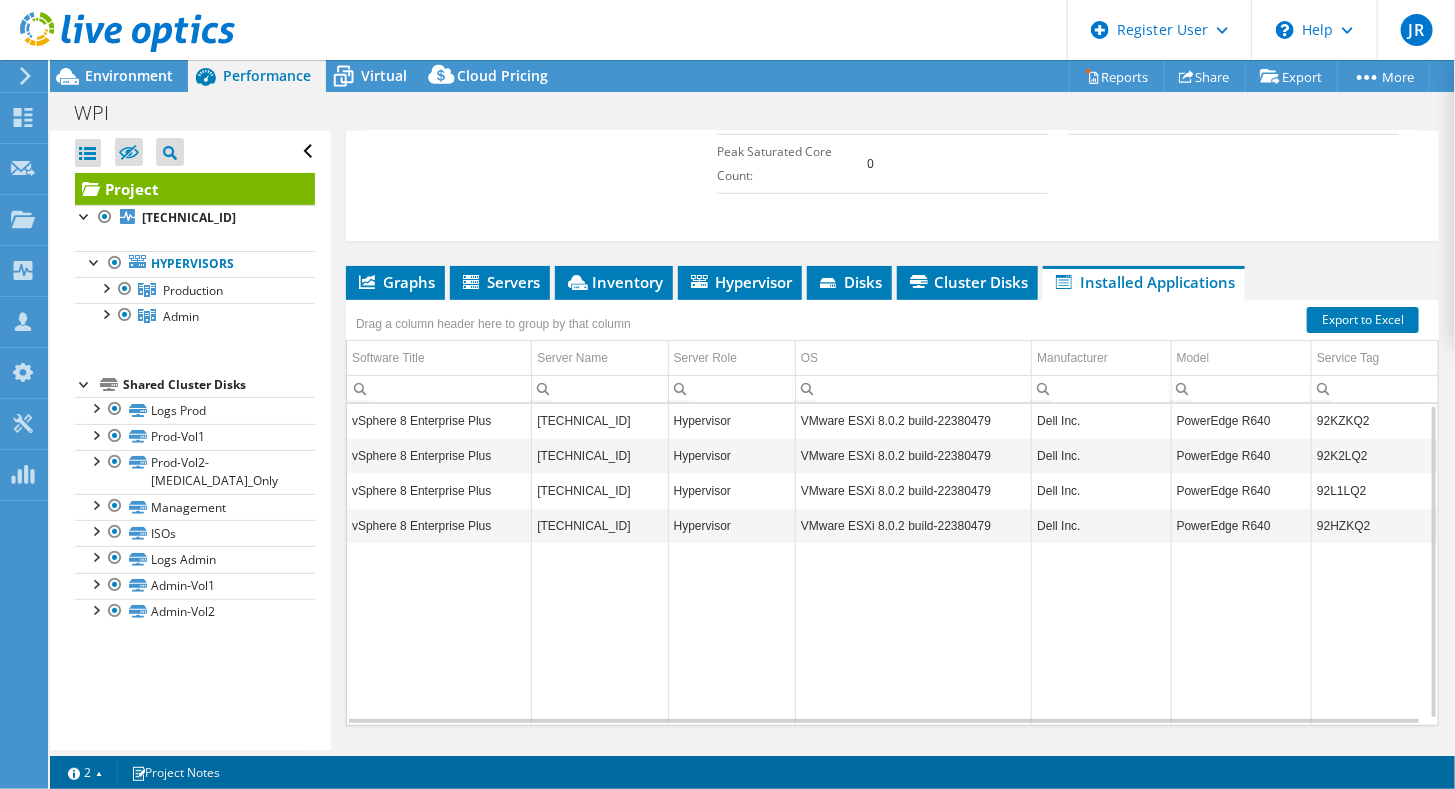 scroll, scrollTop: 0, scrollLeft: 0, axis: both 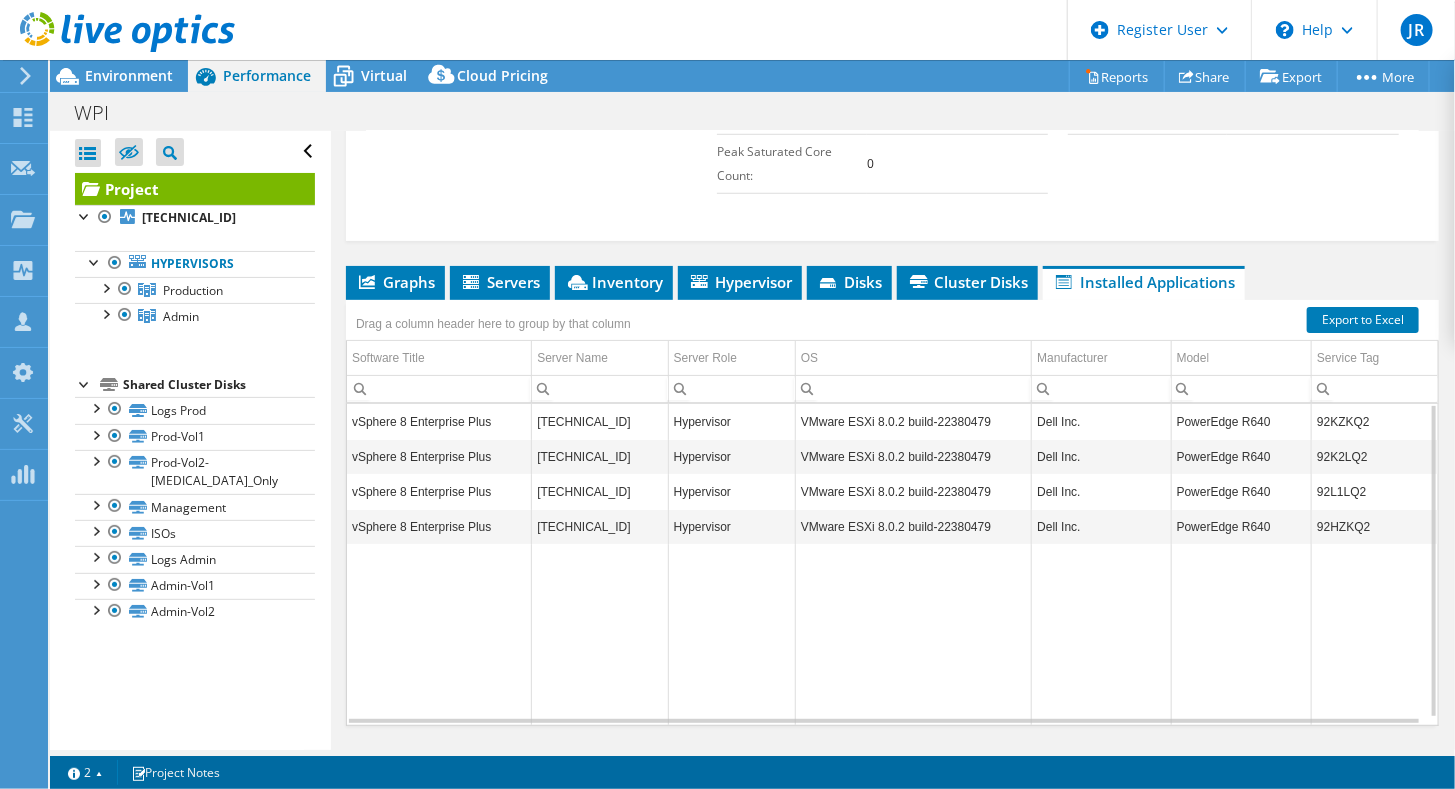 click on "92KZKQ2" at bounding box center (1375, 421) 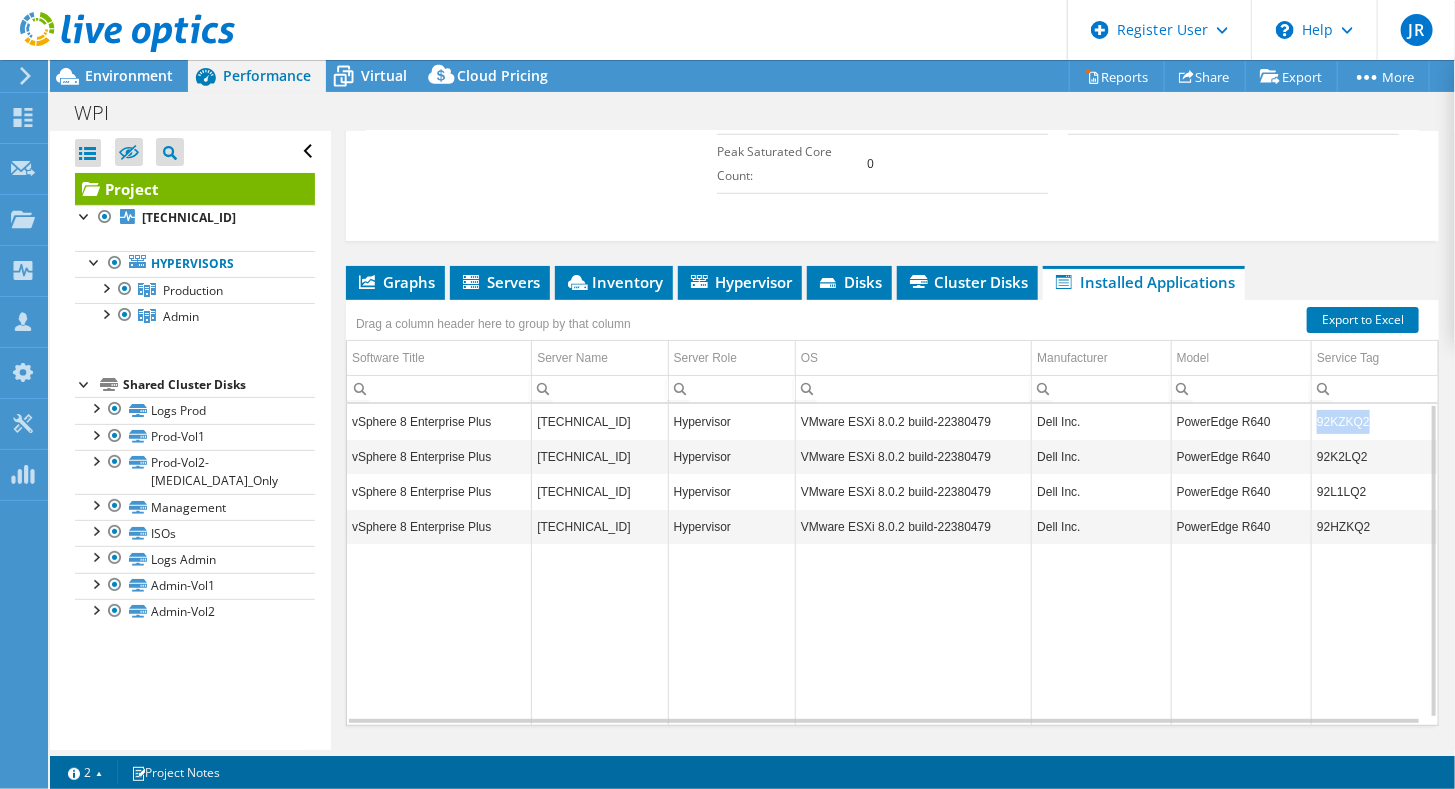 click on "92KZKQ2" at bounding box center (1375, 421) 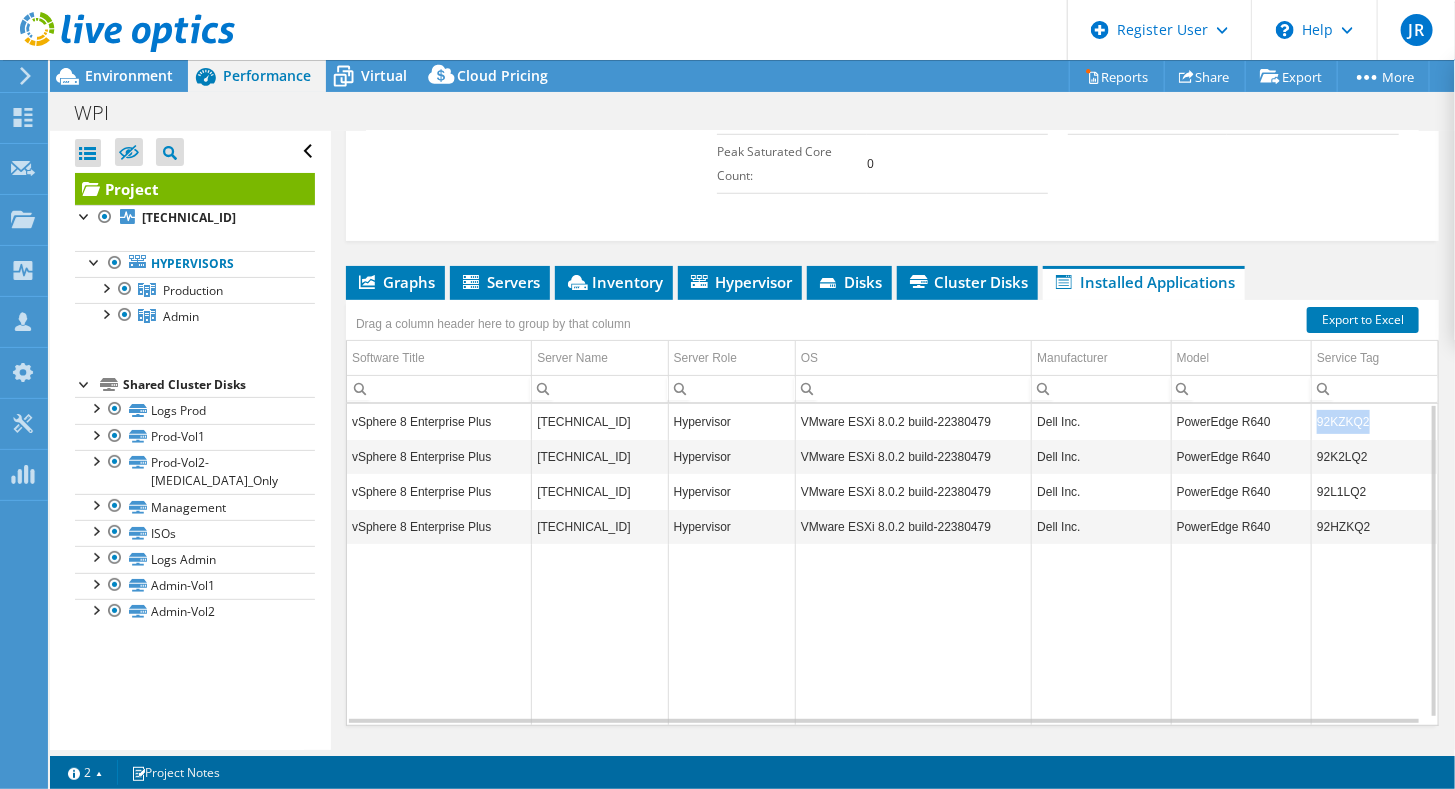 copy on "92KZKQ2" 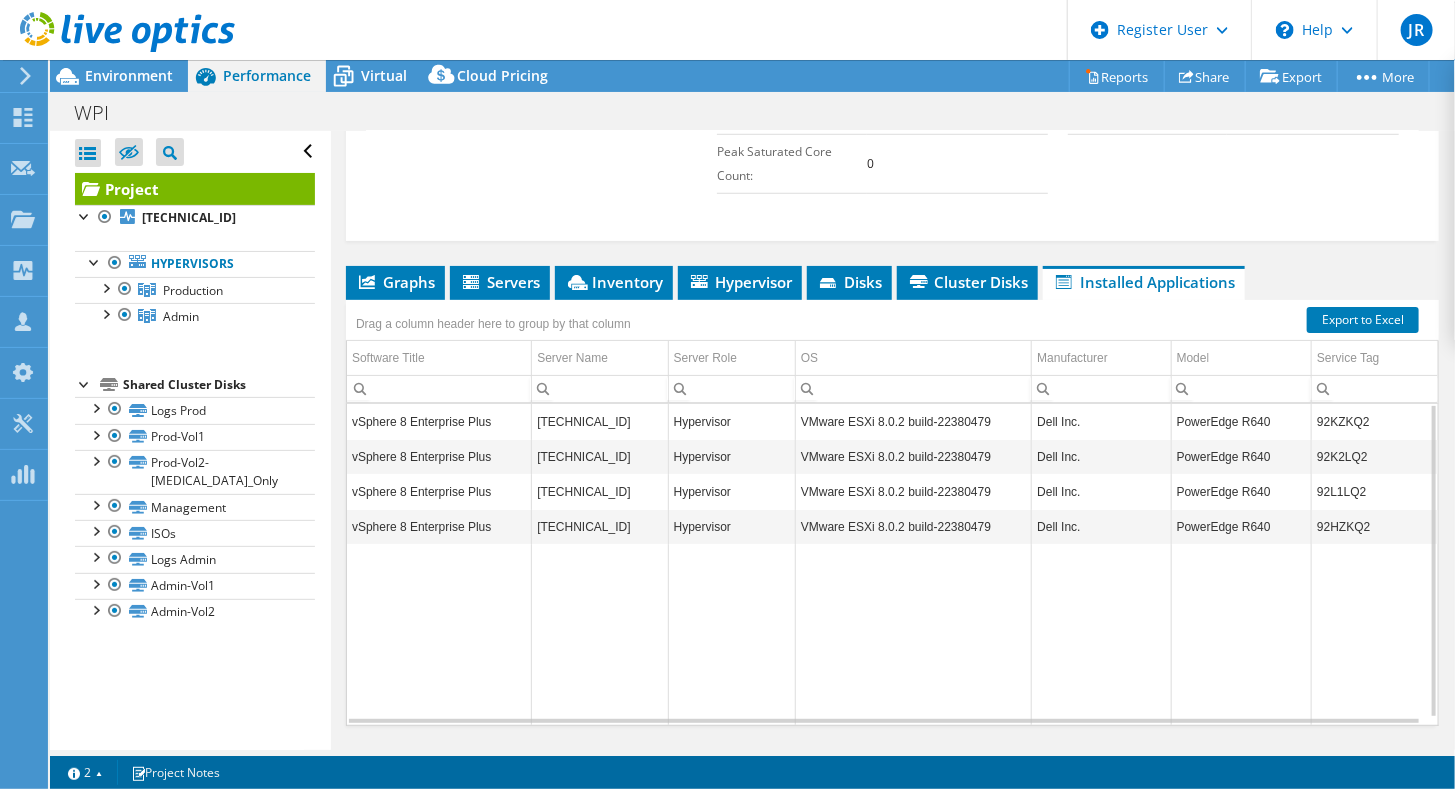 click on "92K2LQ2" at bounding box center [1375, 456] 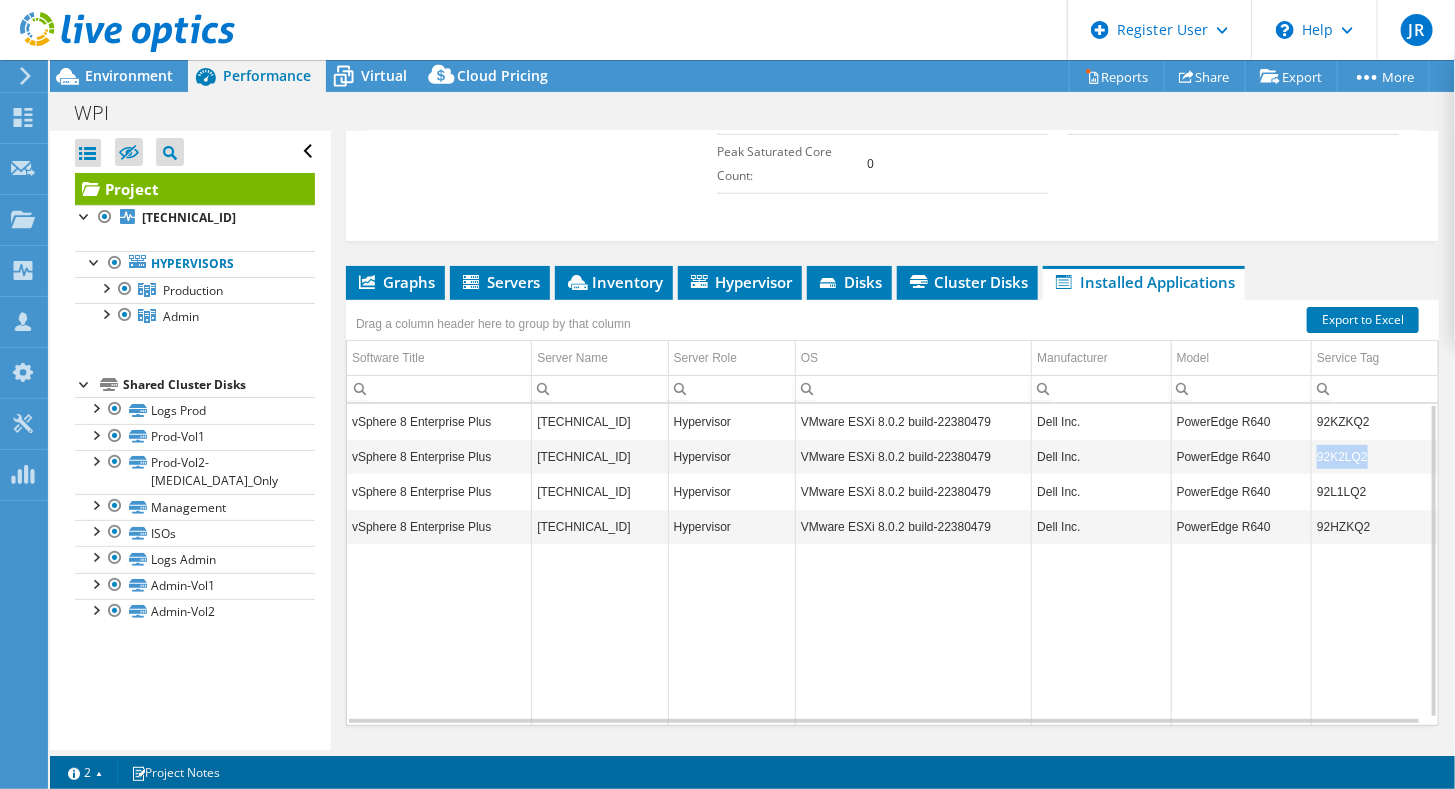 click on "92K2LQ2" at bounding box center [1375, 456] 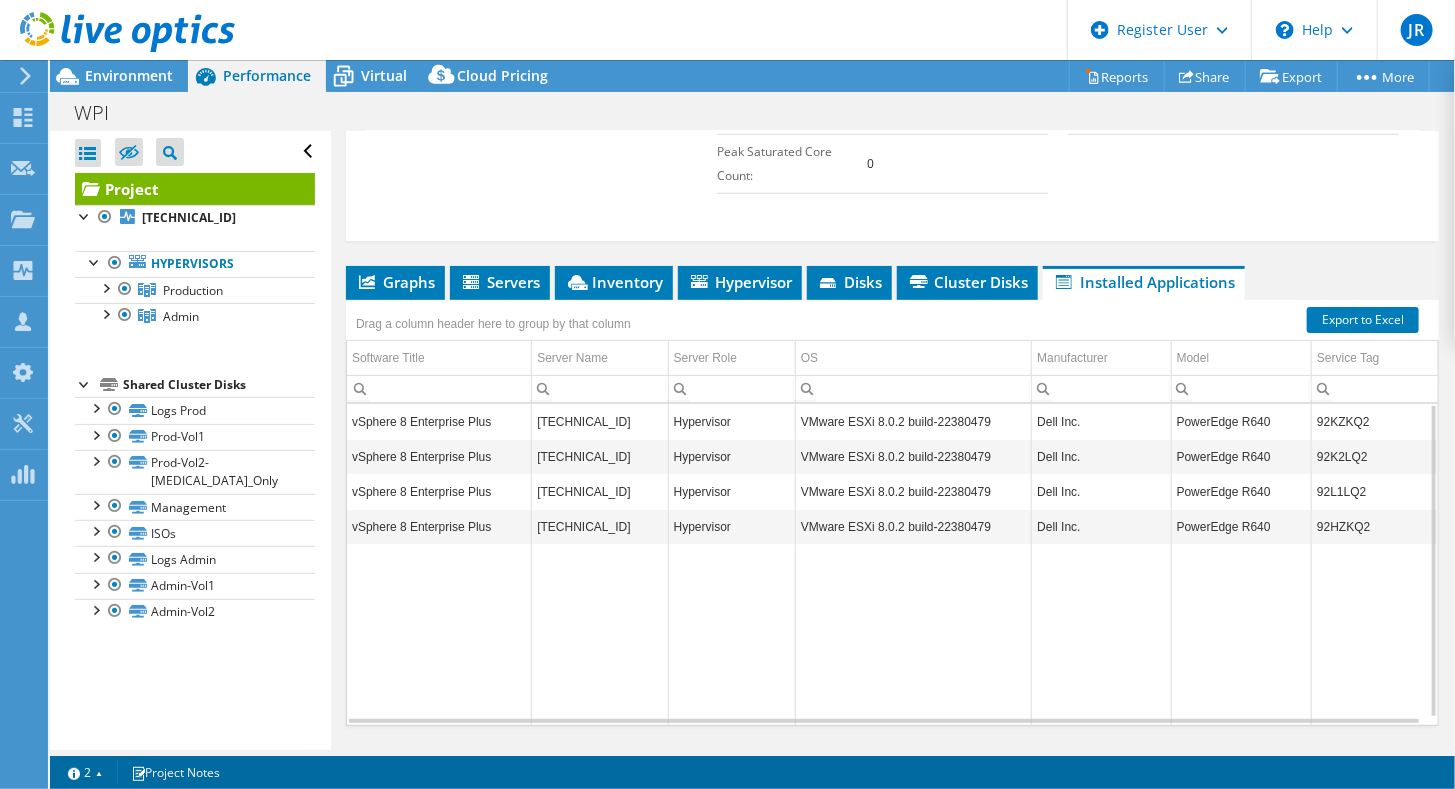 click on "92L1LQ2" at bounding box center [1375, 491] 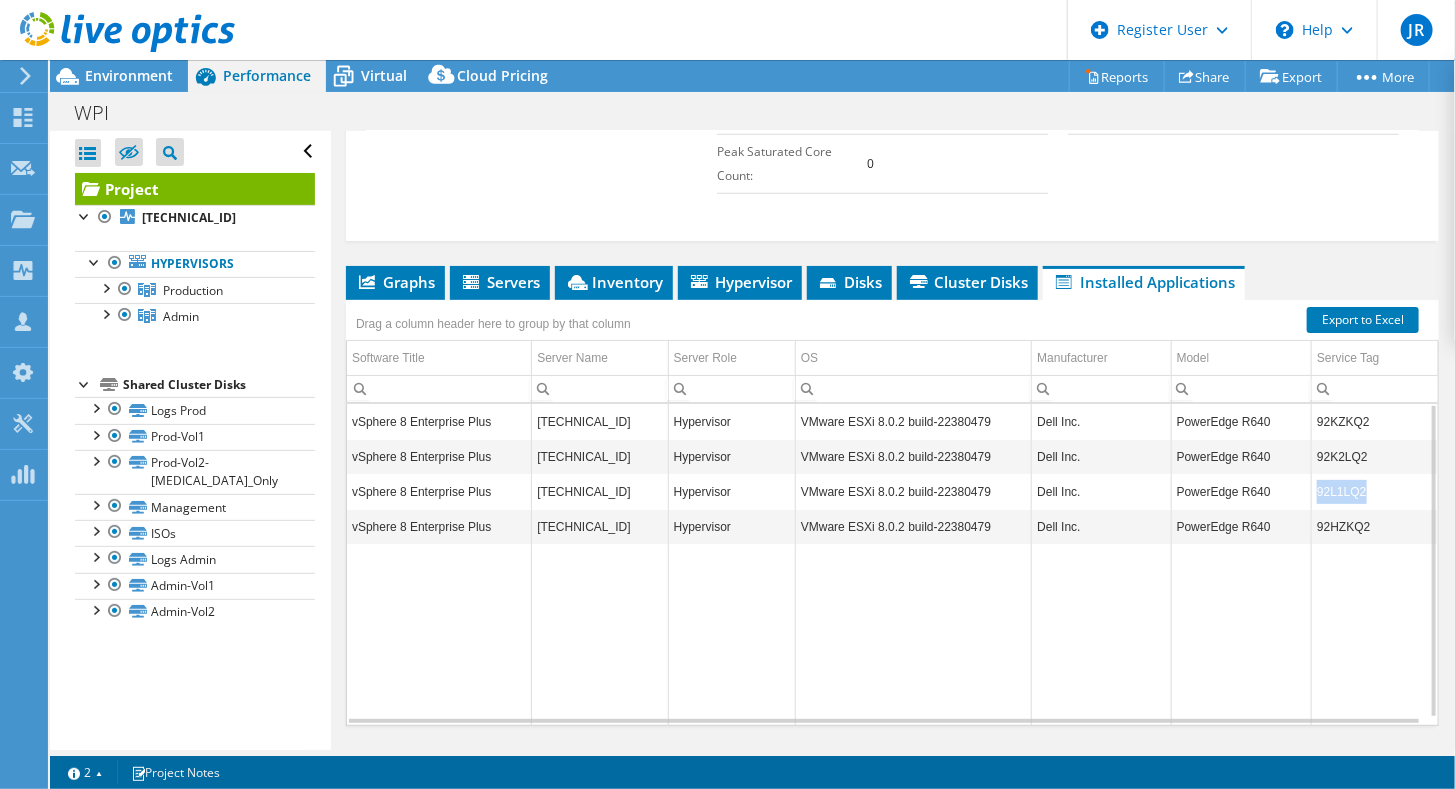 click on "92L1LQ2" at bounding box center (1375, 491) 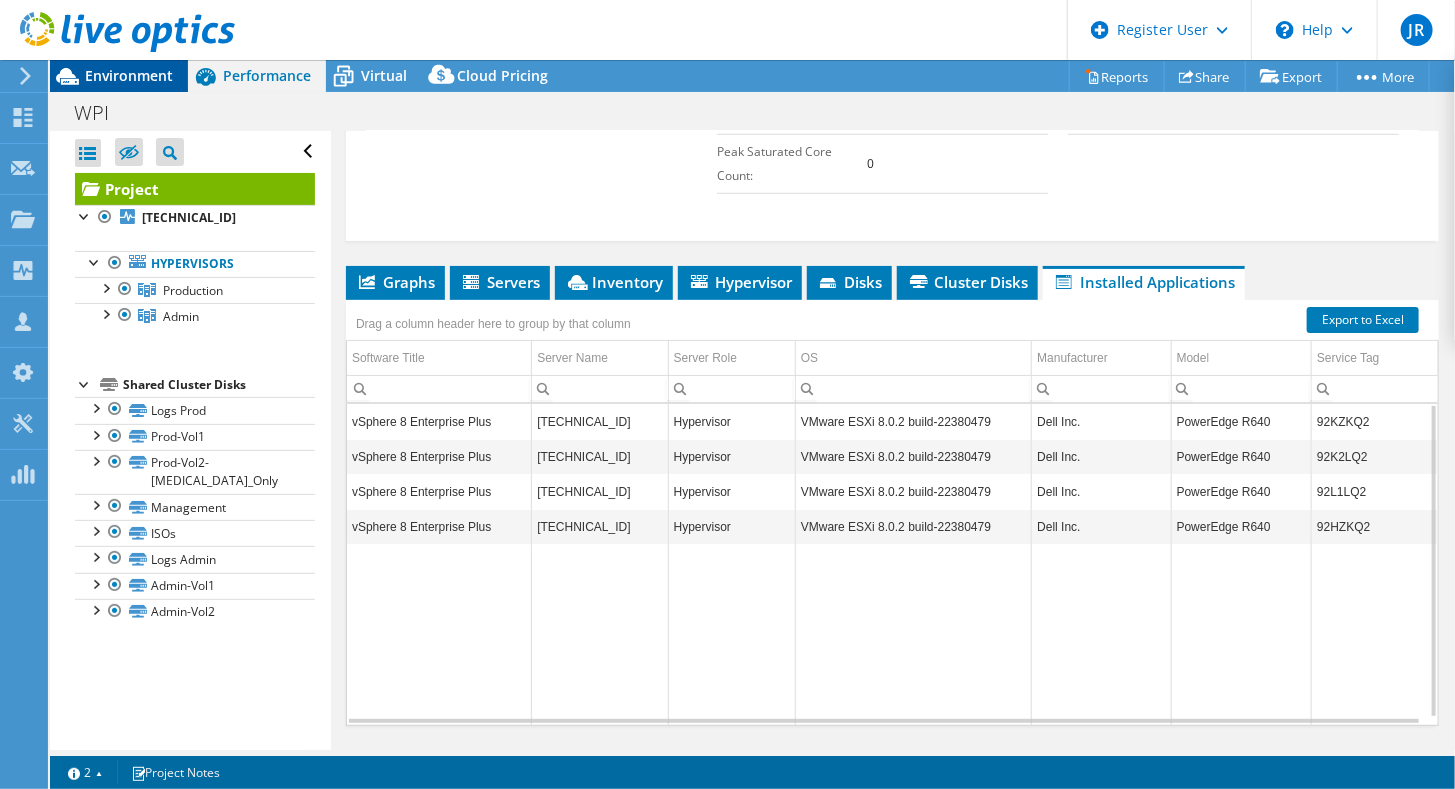 click on "Environment" at bounding box center (119, 76) 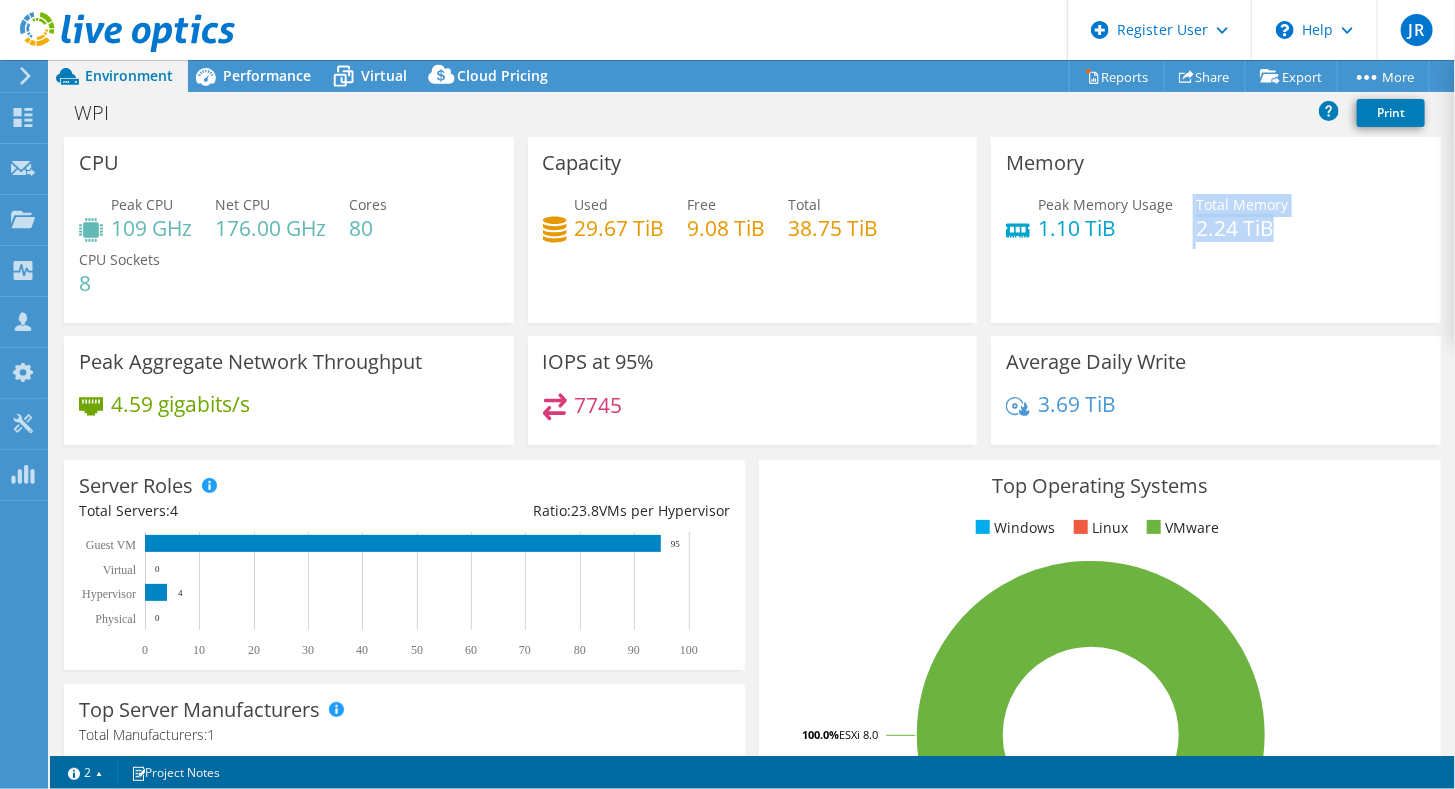 drag, startPoint x: 1263, startPoint y: 226, endPoint x: 1174, endPoint y: 224, distance: 89.02247 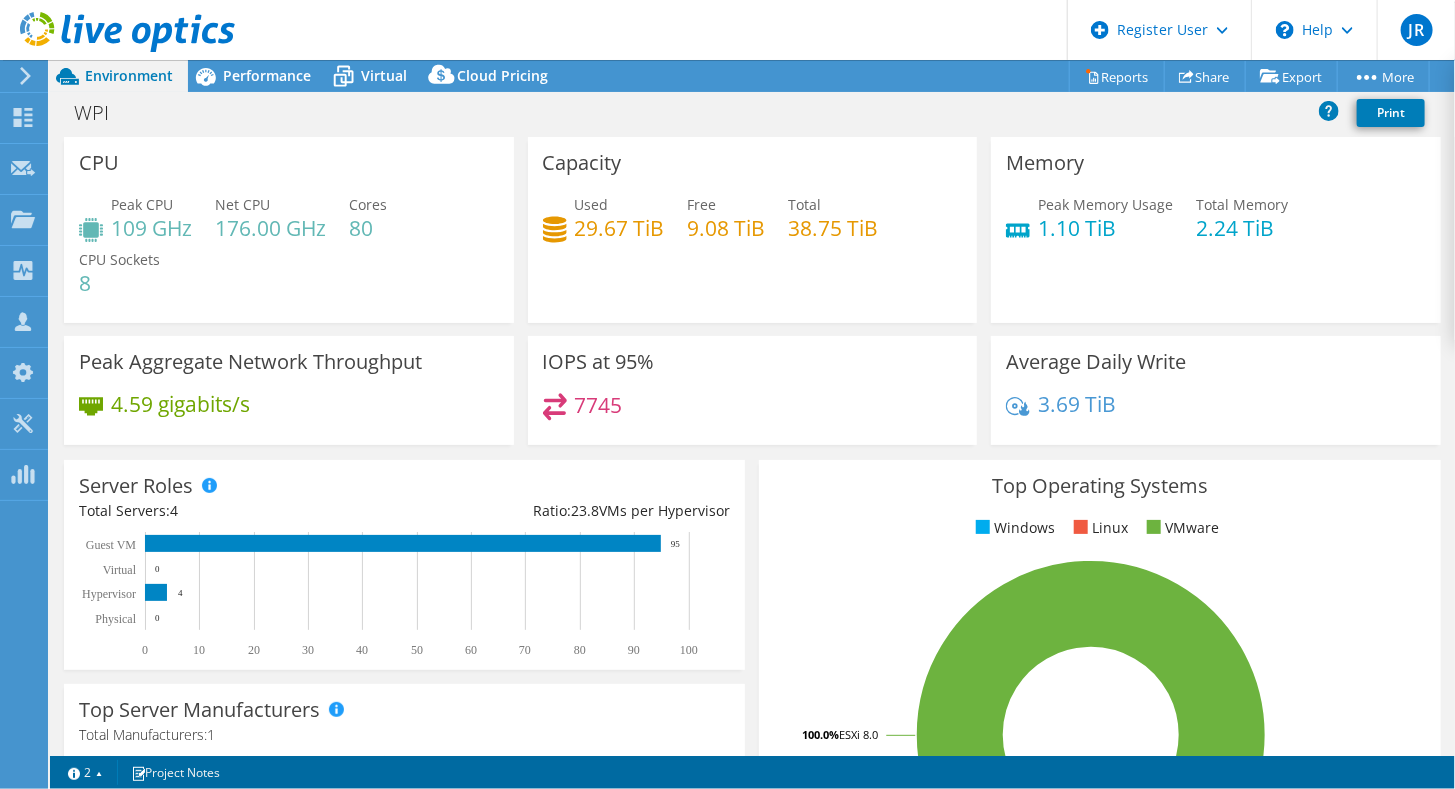 drag, startPoint x: 1174, startPoint y: 224, endPoint x: 1200, endPoint y: 256, distance: 41.231056 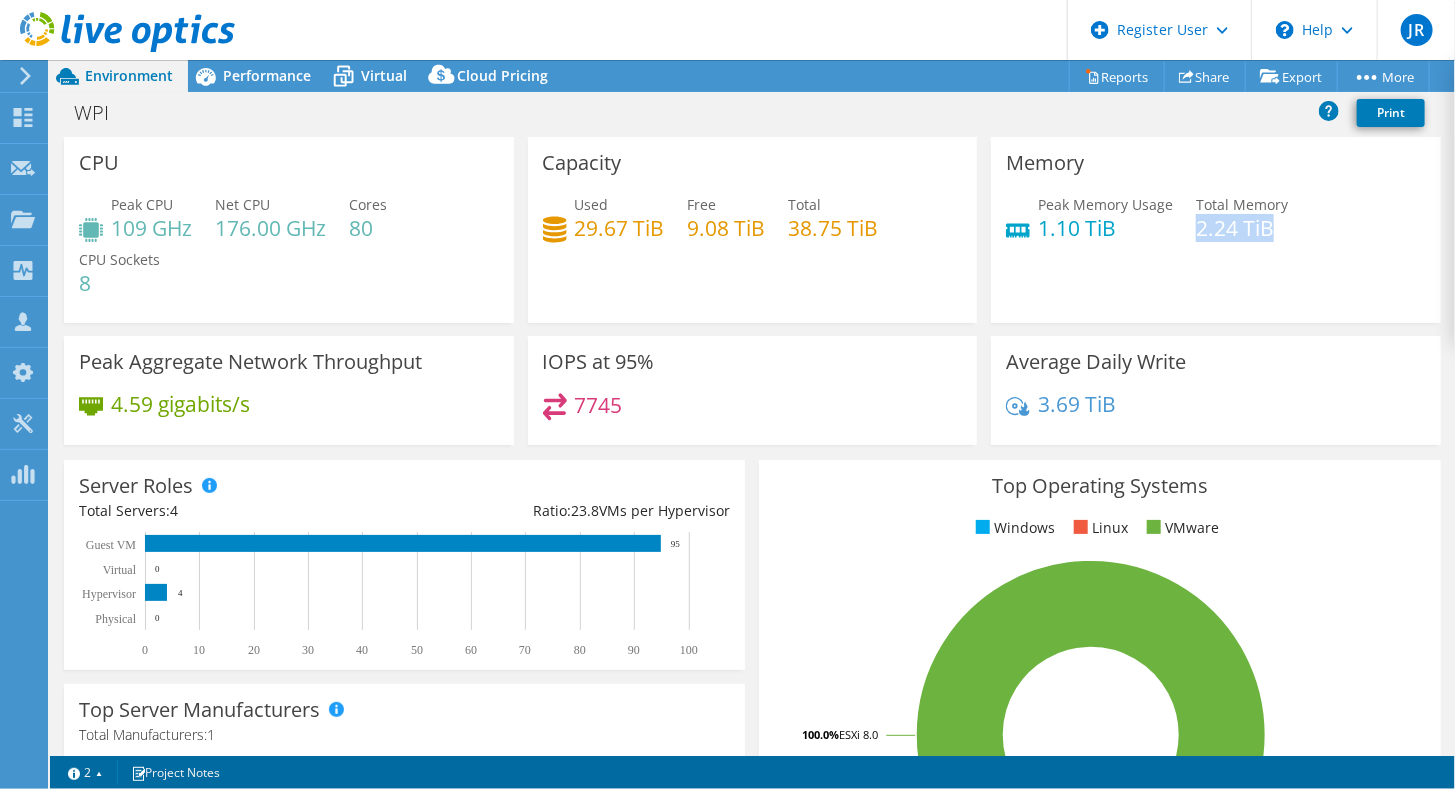 drag, startPoint x: 1190, startPoint y: 231, endPoint x: 1270, endPoint y: 239, distance: 80.399 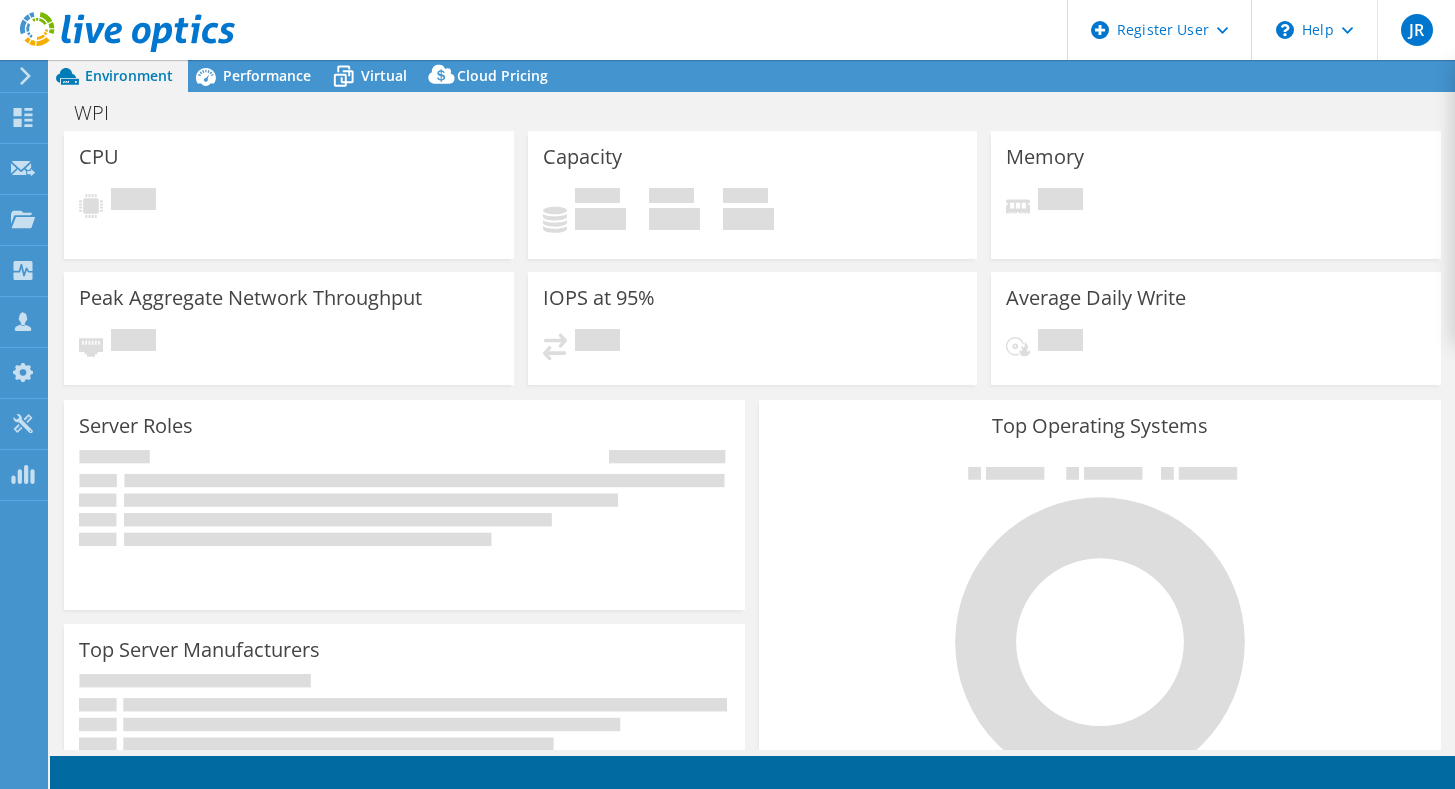 scroll, scrollTop: 0, scrollLeft: 0, axis: both 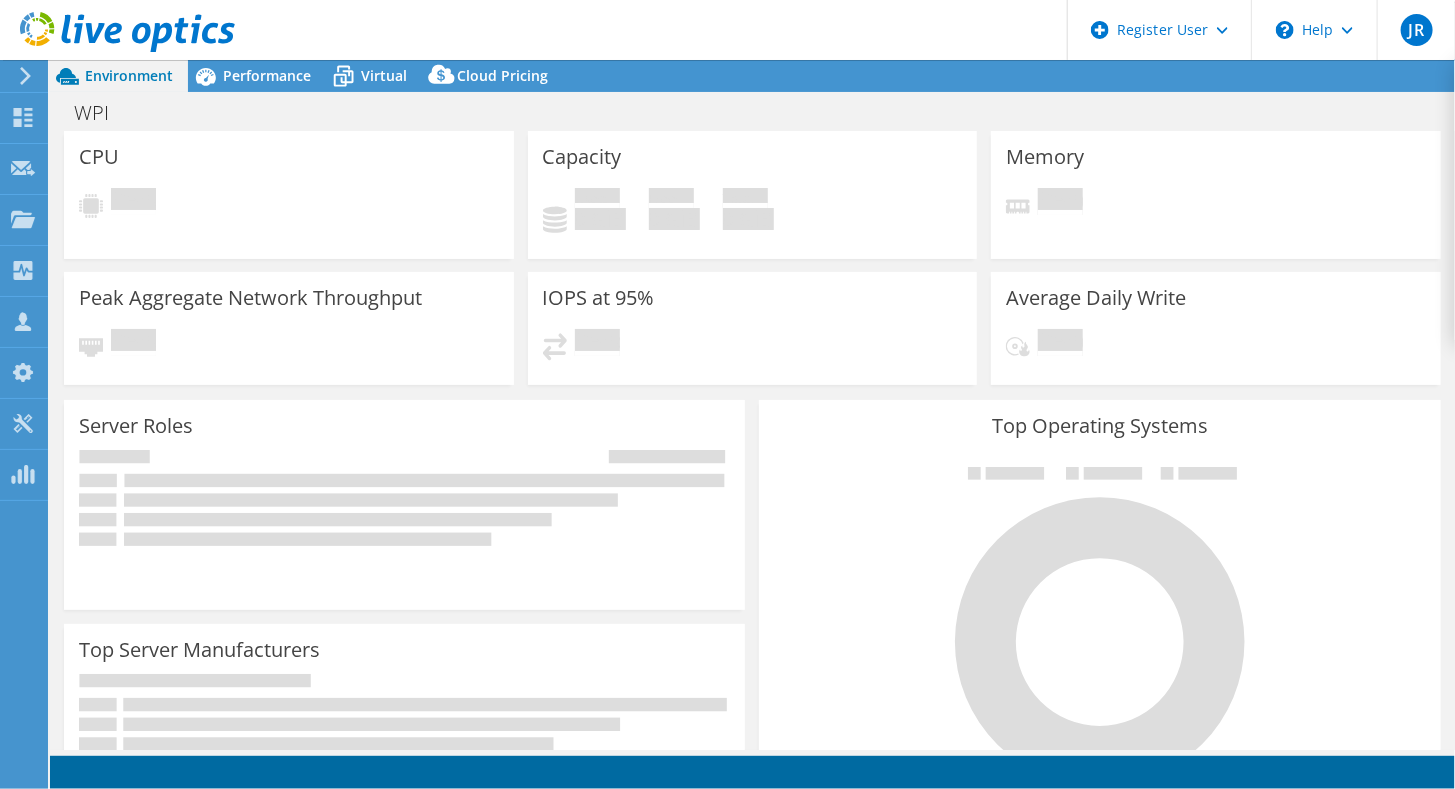 select on "USEast" 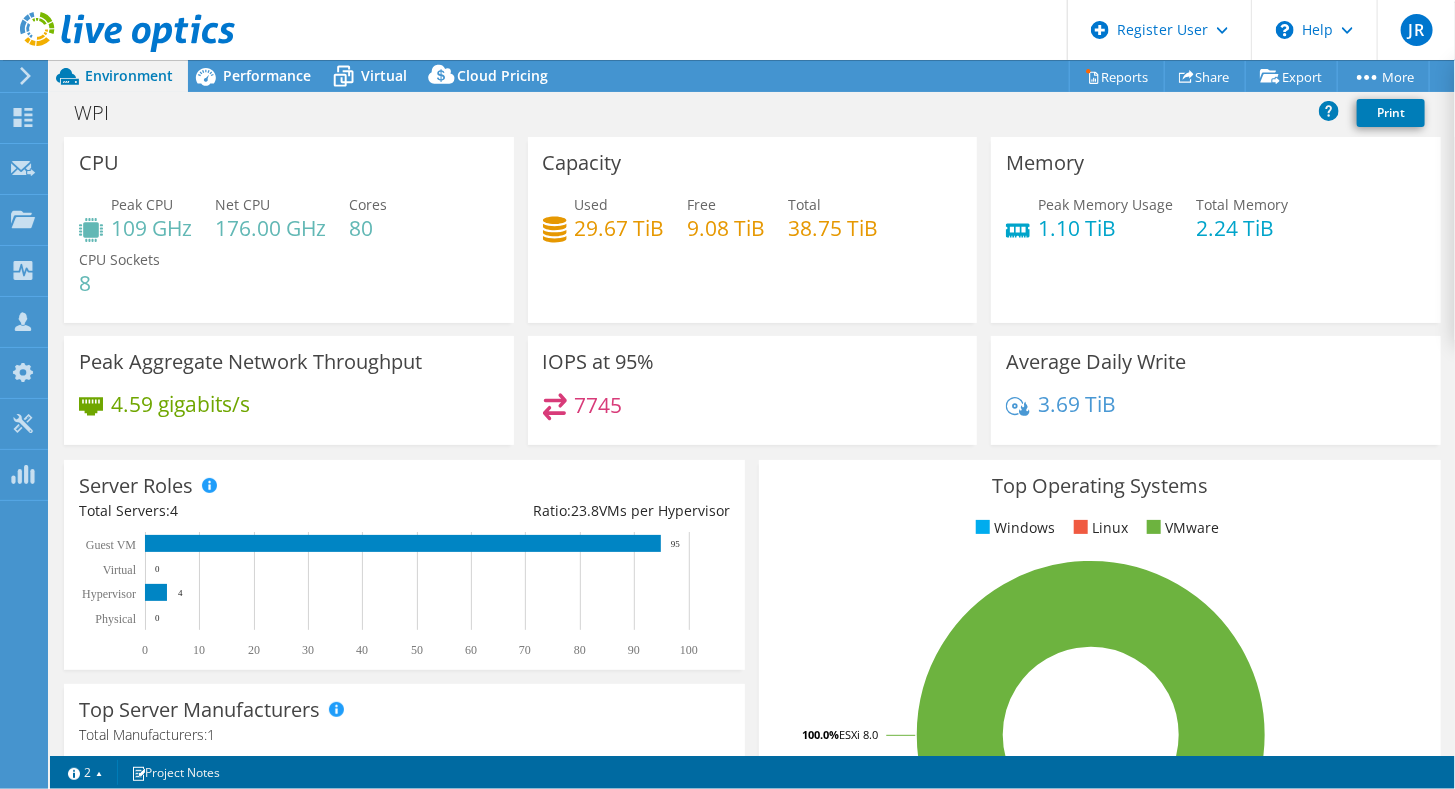 click on "7745" at bounding box center (753, 414) 